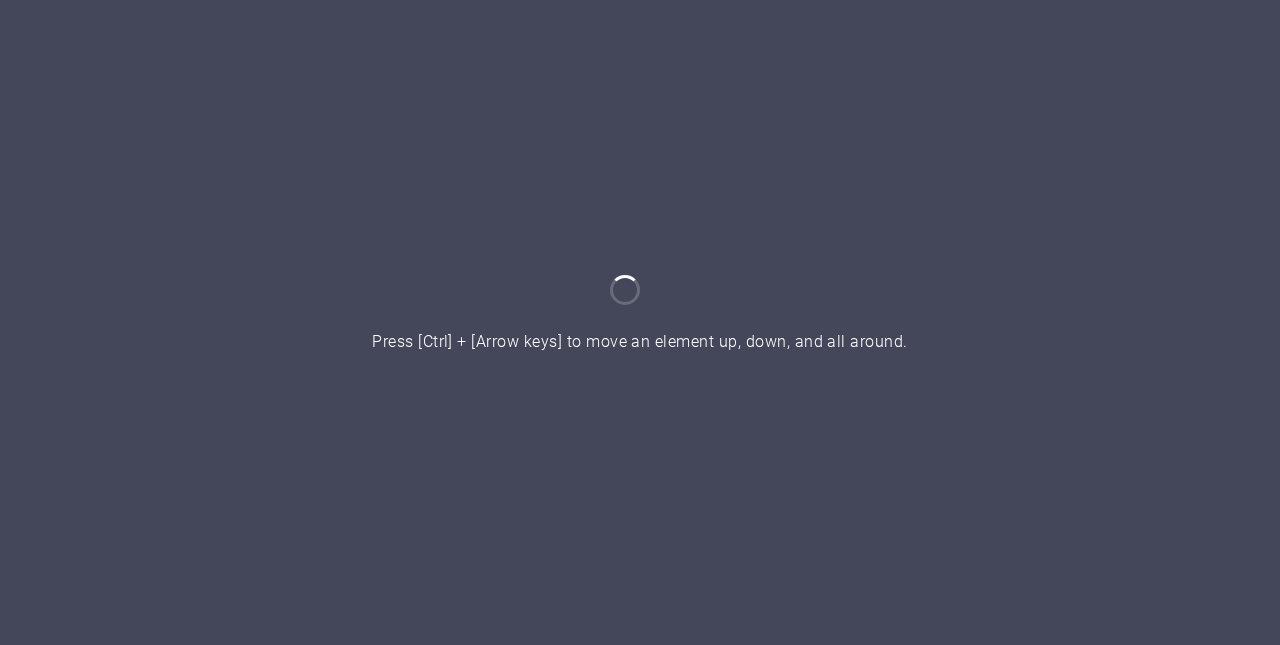 scroll, scrollTop: 0, scrollLeft: 0, axis: both 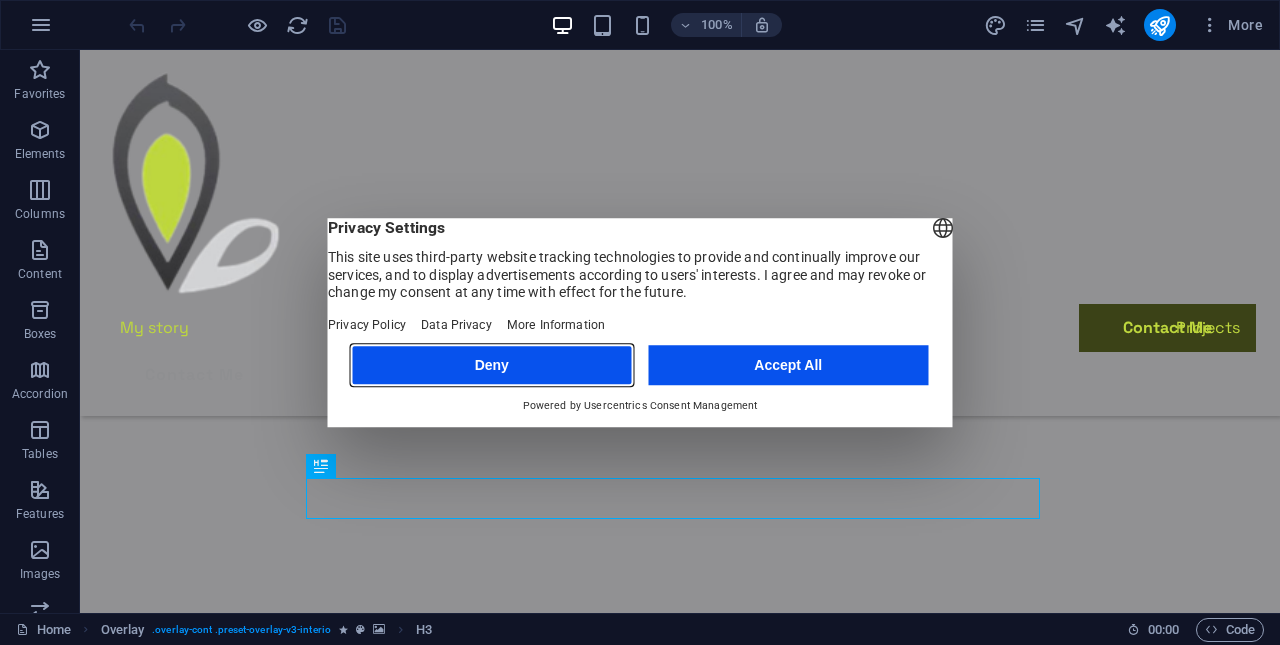 click on "Deny" at bounding box center [492, 365] 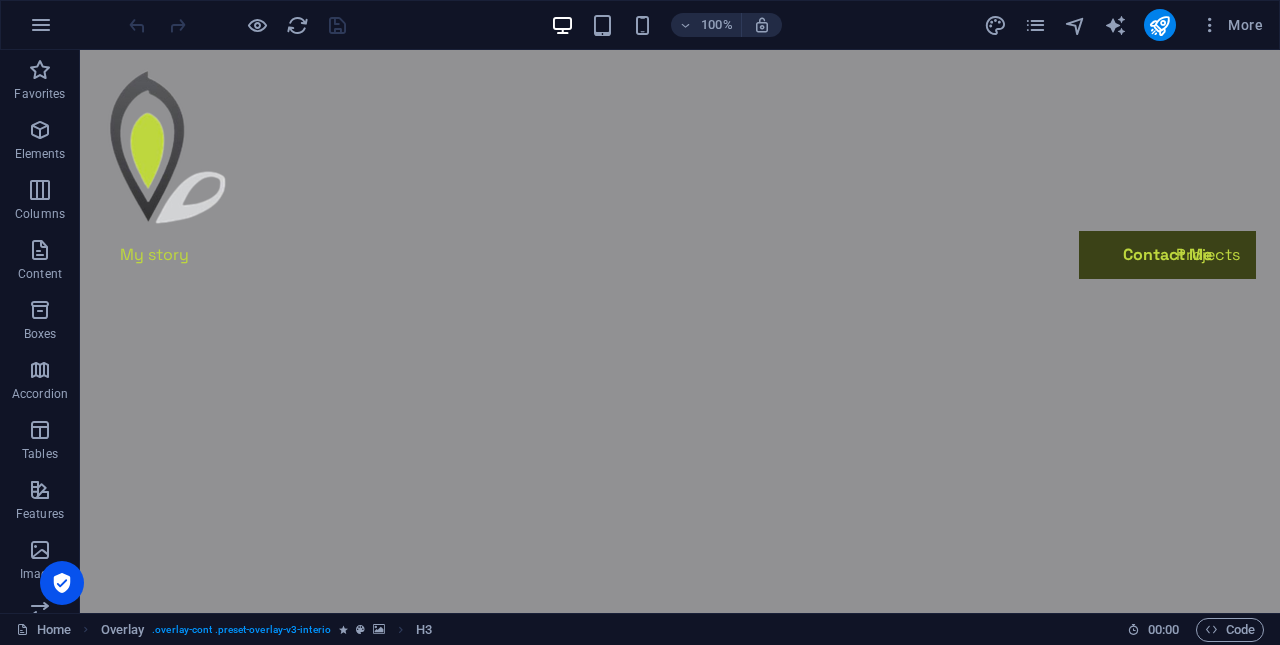 scroll, scrollTop: 0, scrollLeft: 0, axis: both 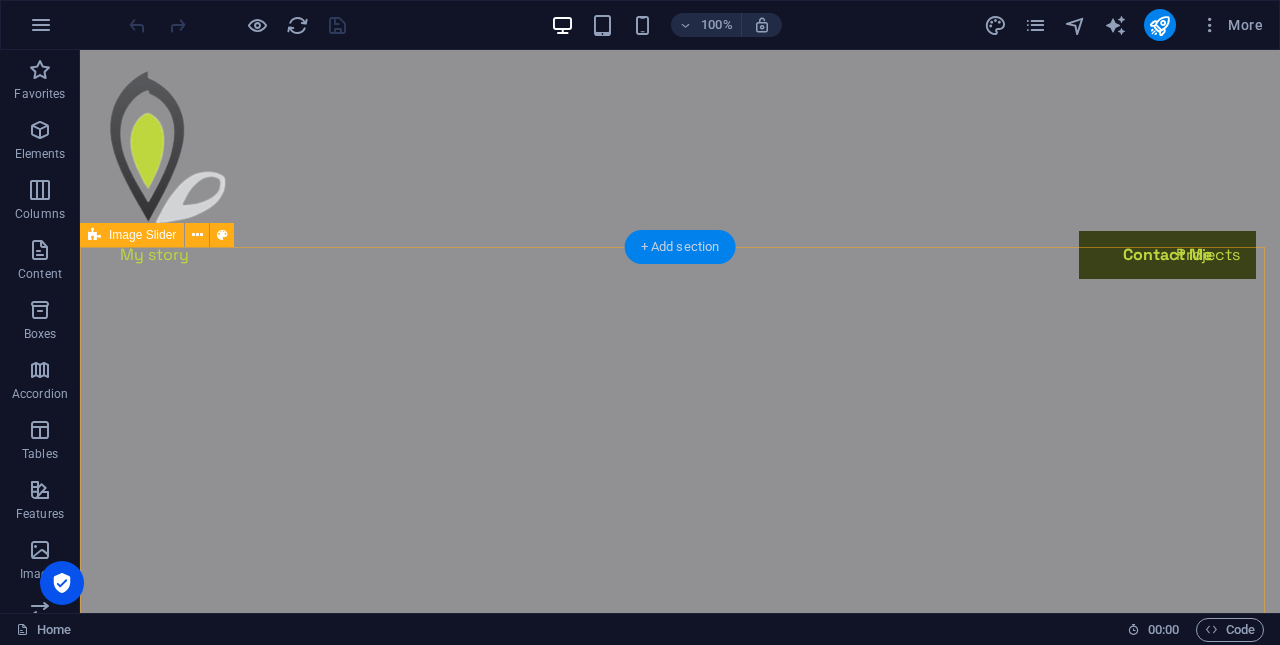 click on "+ Add section" at bounding box center (680, 247) 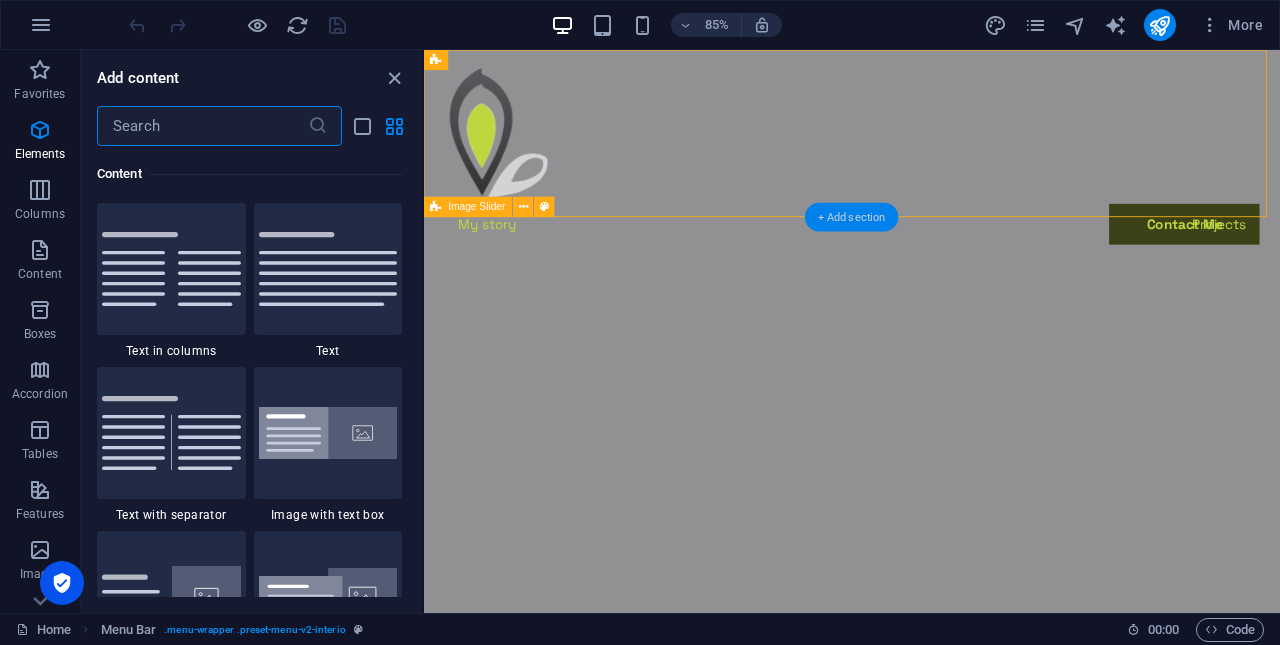 scroll, scrollTop: 3499, scrollLeft: 0, axis: vertical 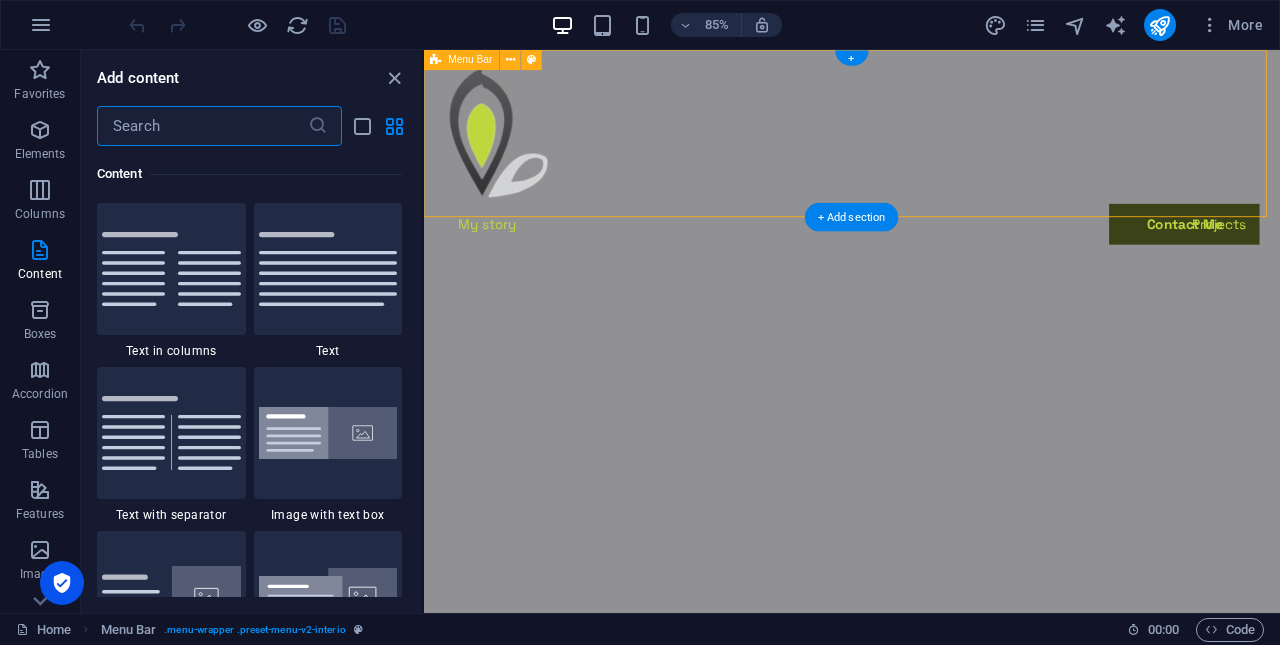 click on "My story Projects Contact Me Contact Me" at bounding box center [927, 196] 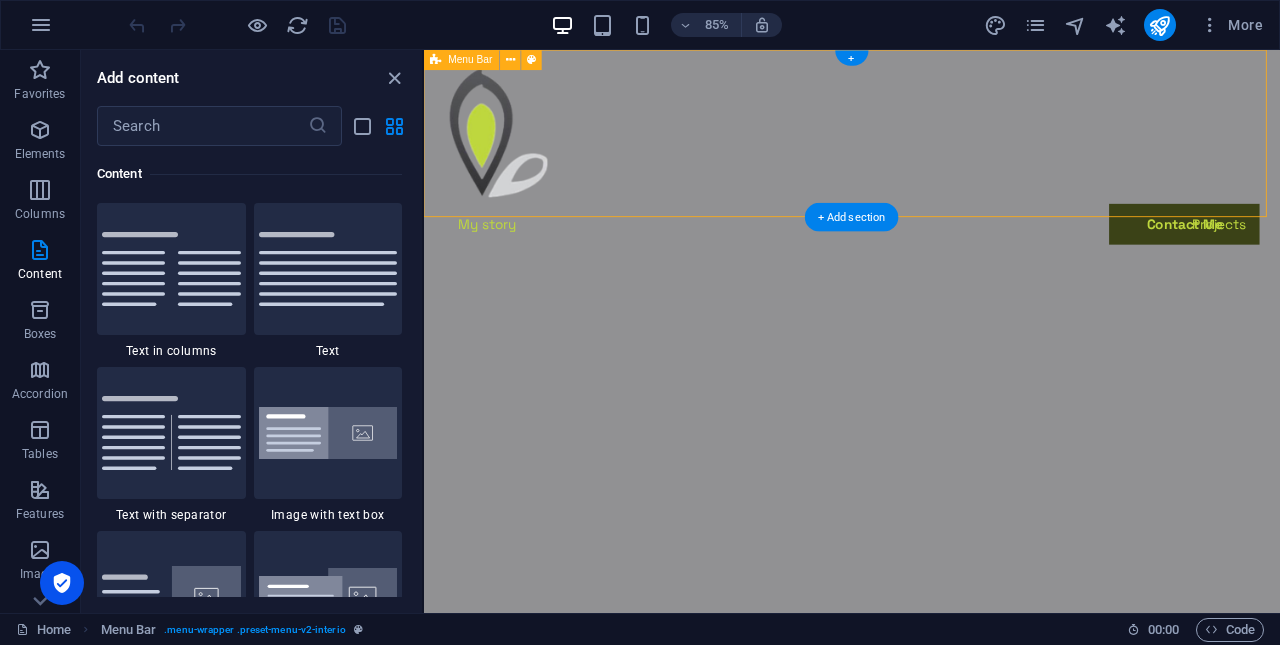 click on "My story Projects Contact Me Contact Me" at bounding box center [927, 196] 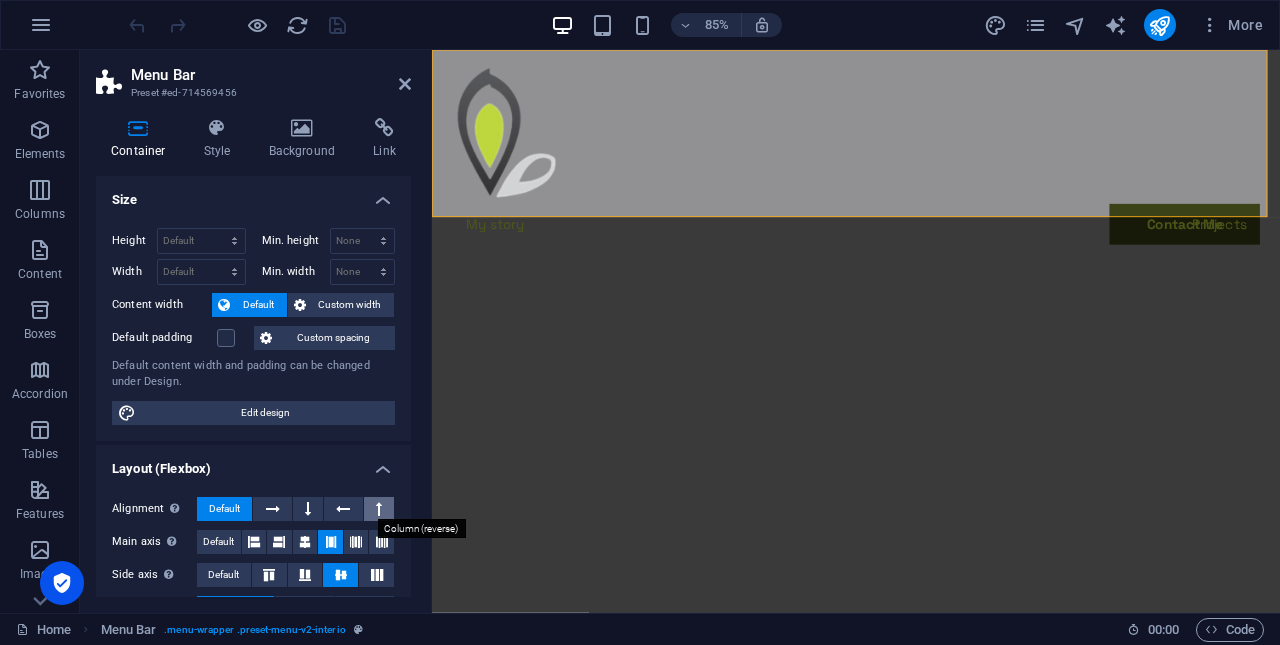 click at bounding box center (379, 509) 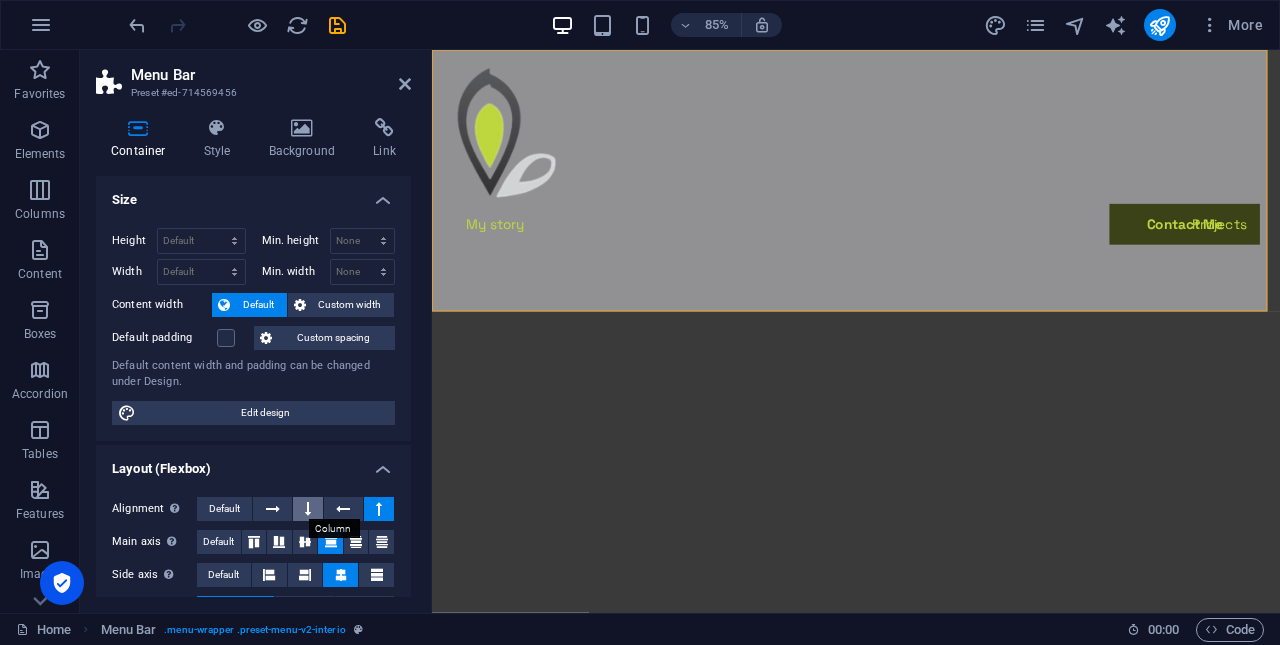 click at bounding box center (308, 509) 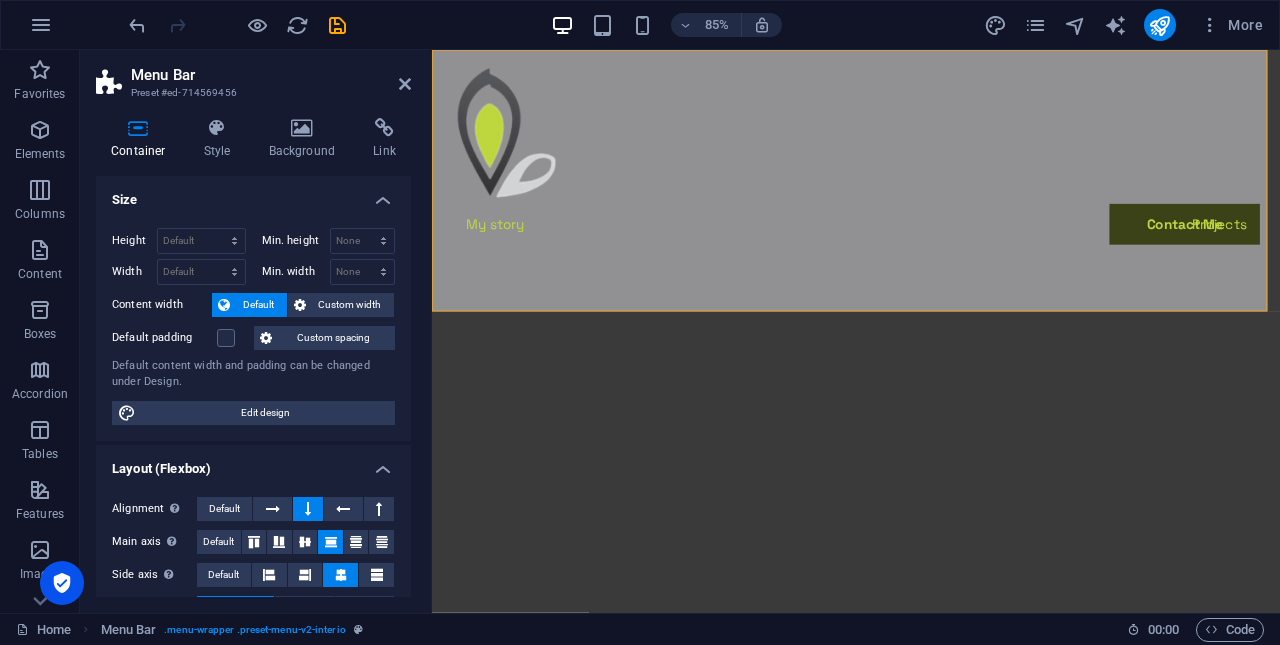 click at bounding box center (308, 509) 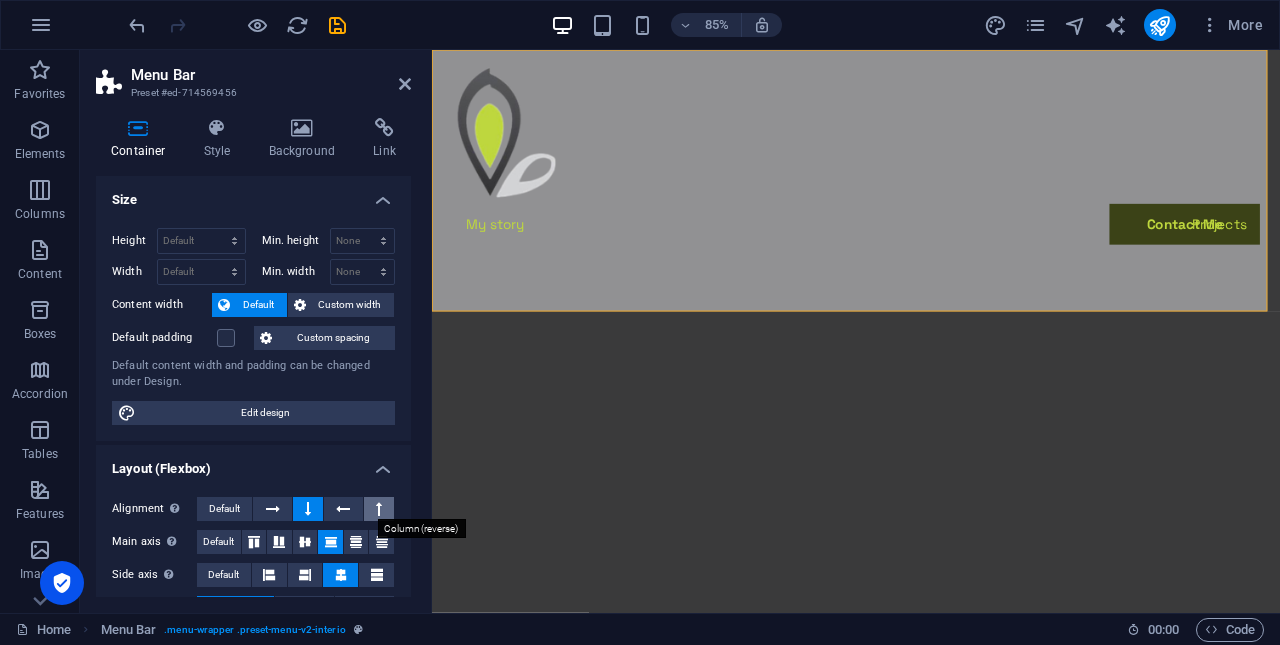 click at bounding box center (379, 509) 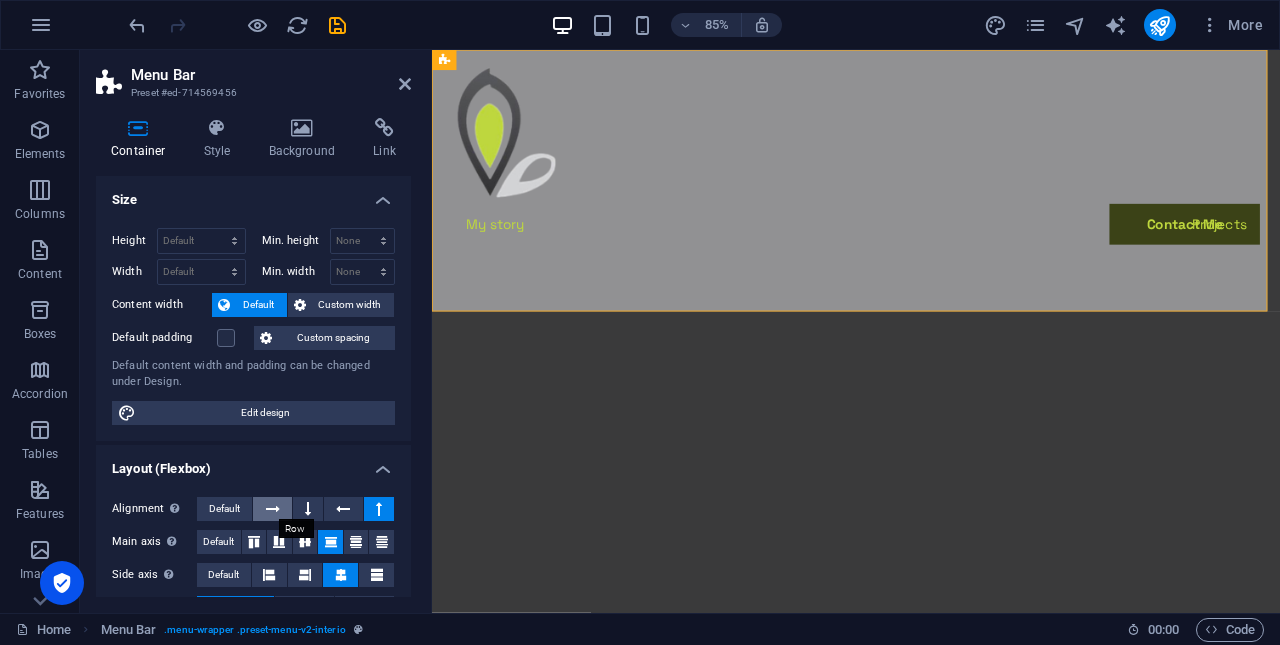click at bounding box center (273, 509) 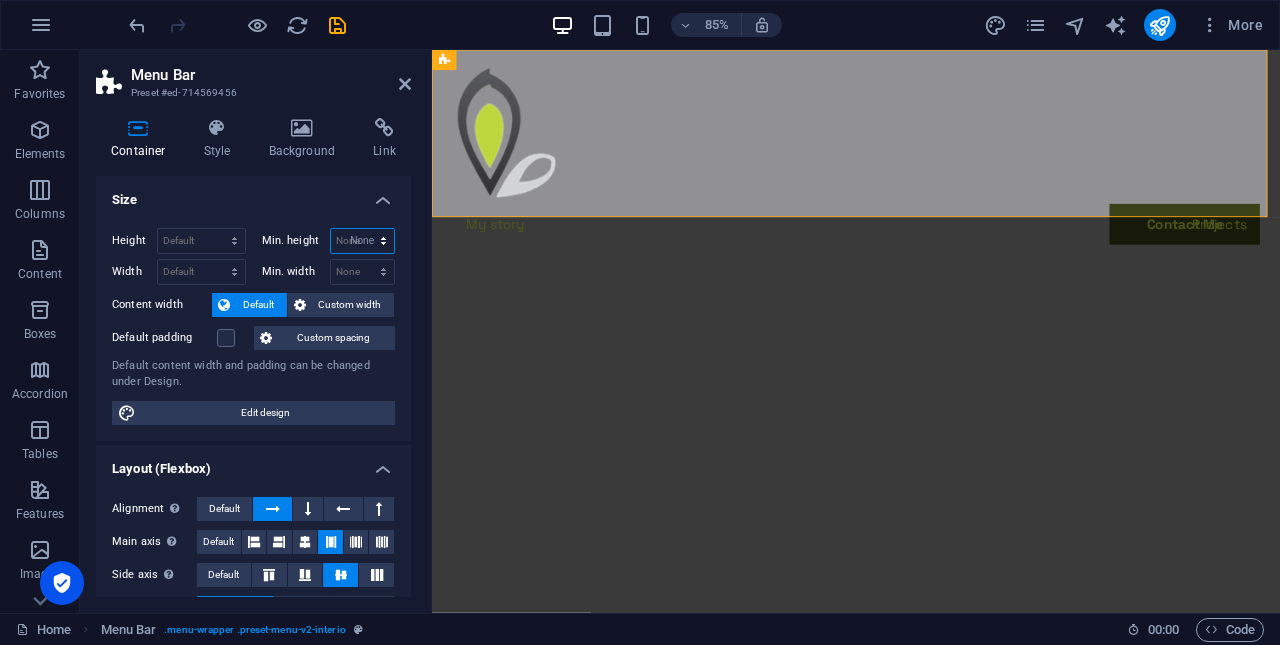 select on "DISABLED_OPTION_VALUE" 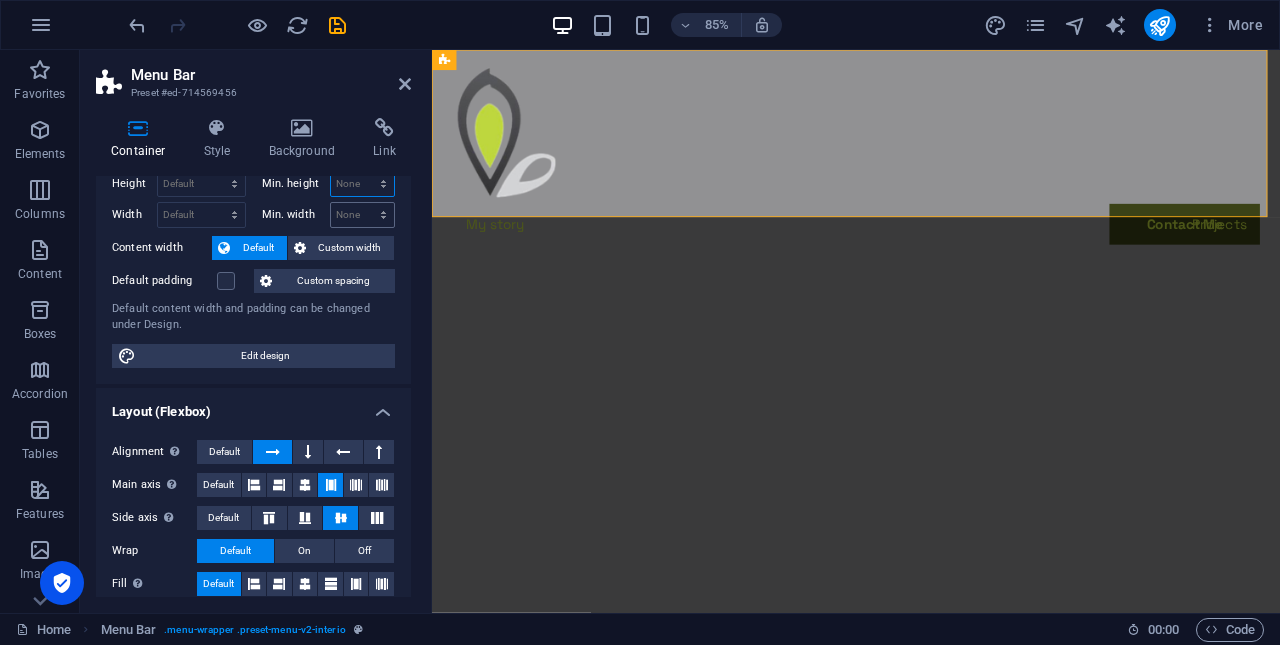 scroll, scrollTop: 58, scrollLeft: 0, axis: vertical 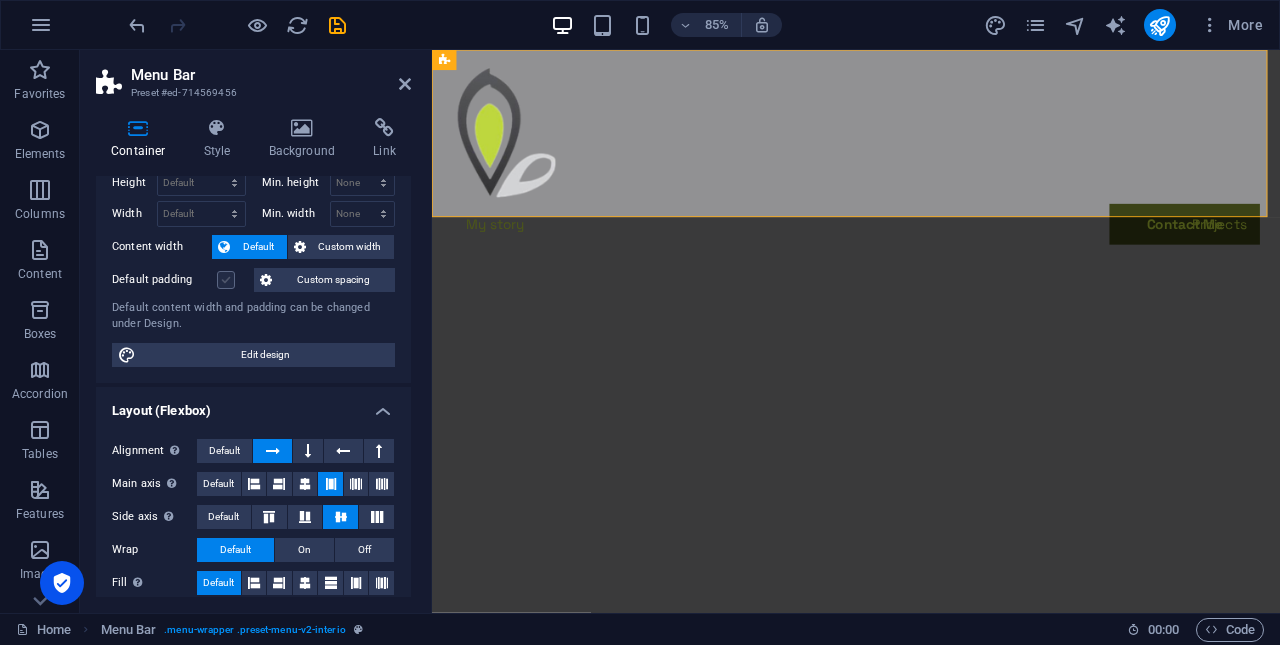 click at bounding box center [226, 280] 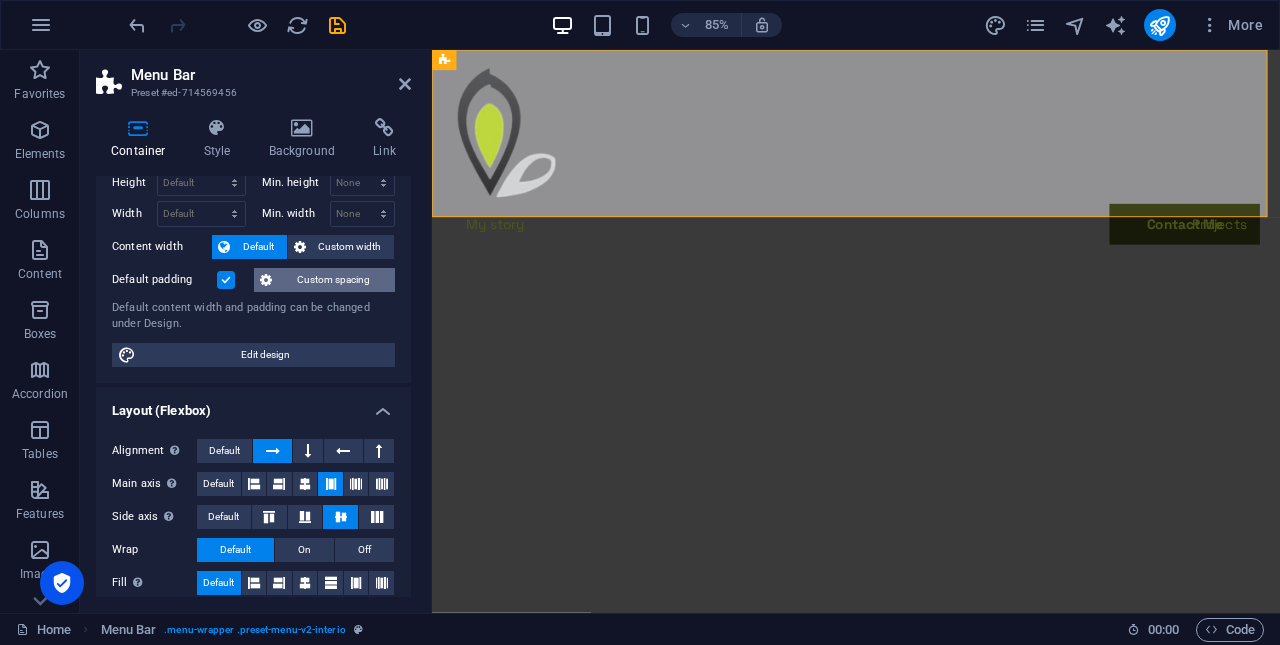 click on "Custom spacing" at bounding box center [333, 280] 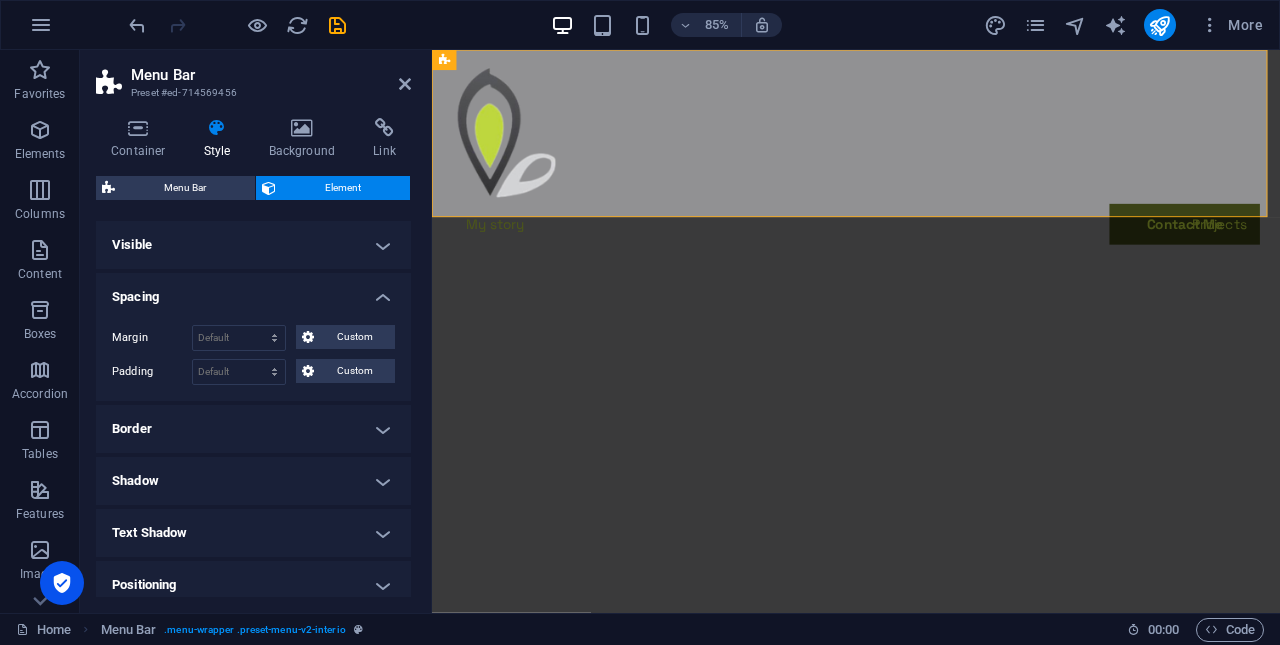 click on "Element" at bounding box center [343, 188] 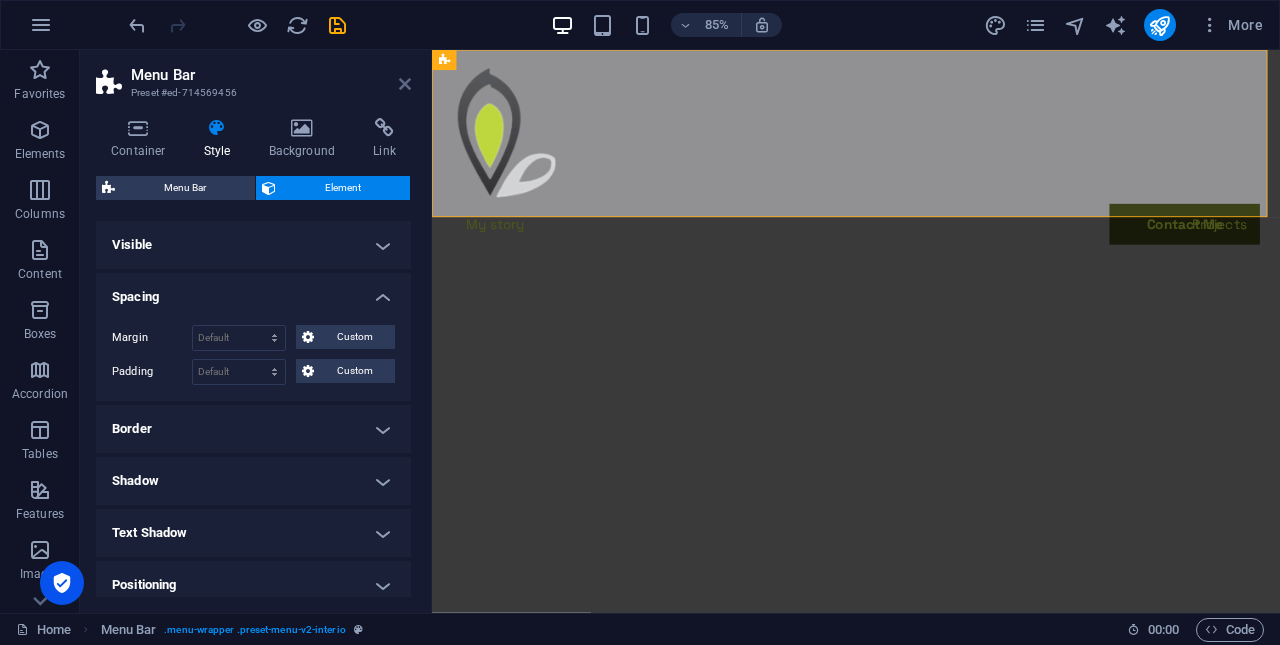 click at bounding box center (405, 84) 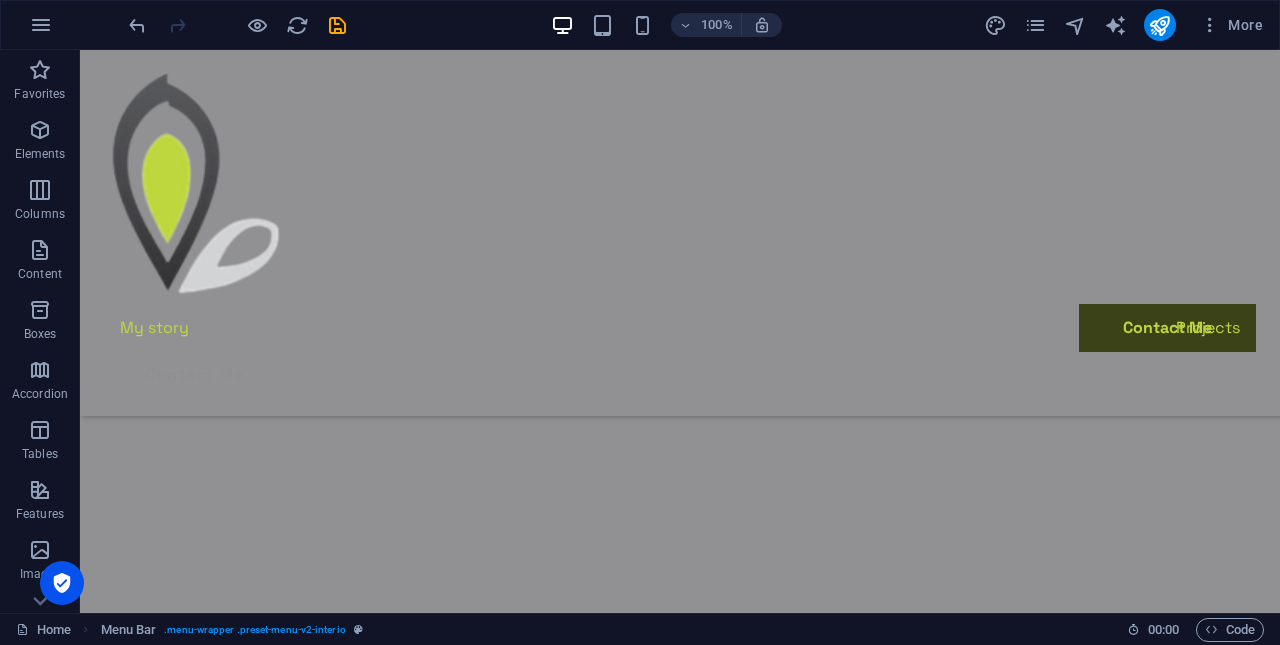 scroll, scrollTop: 1685, scrollLeft: 0, axis: vertical 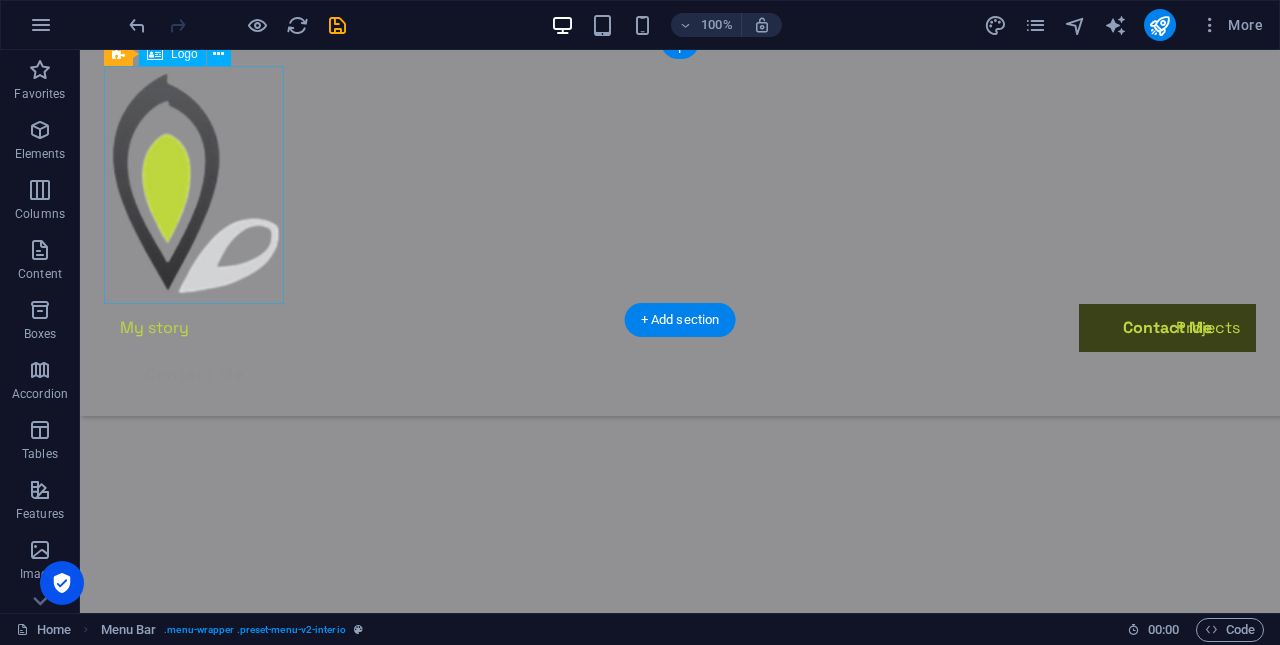 click at bounding box center [680, 185] 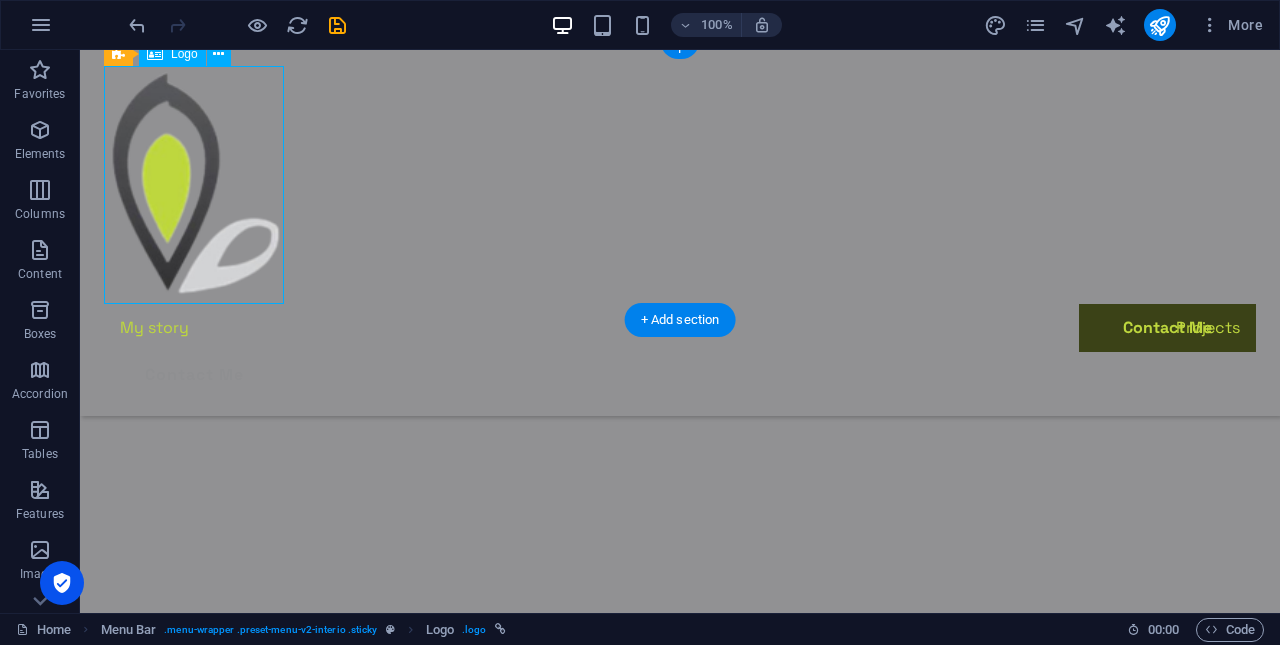 click at bounding box center [680, 185] 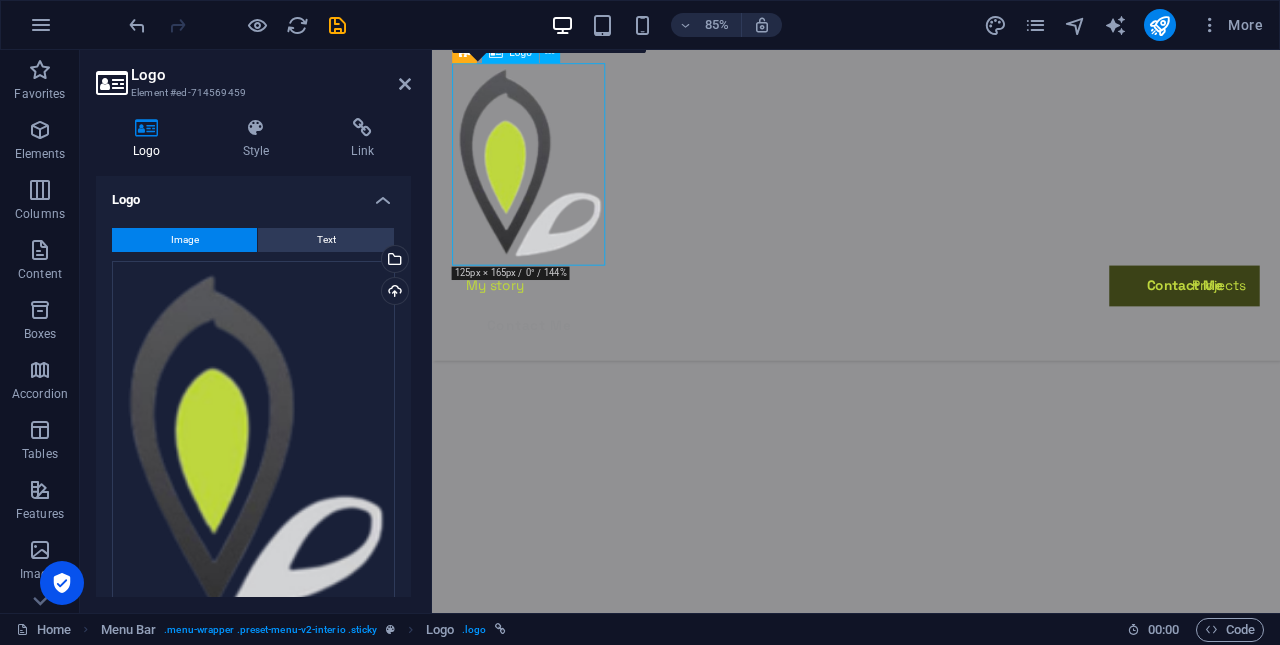drag, startPoint x: 634, startPoint y: 303, endPoint x: 565, endPoint y: 236, distance: 96.17692 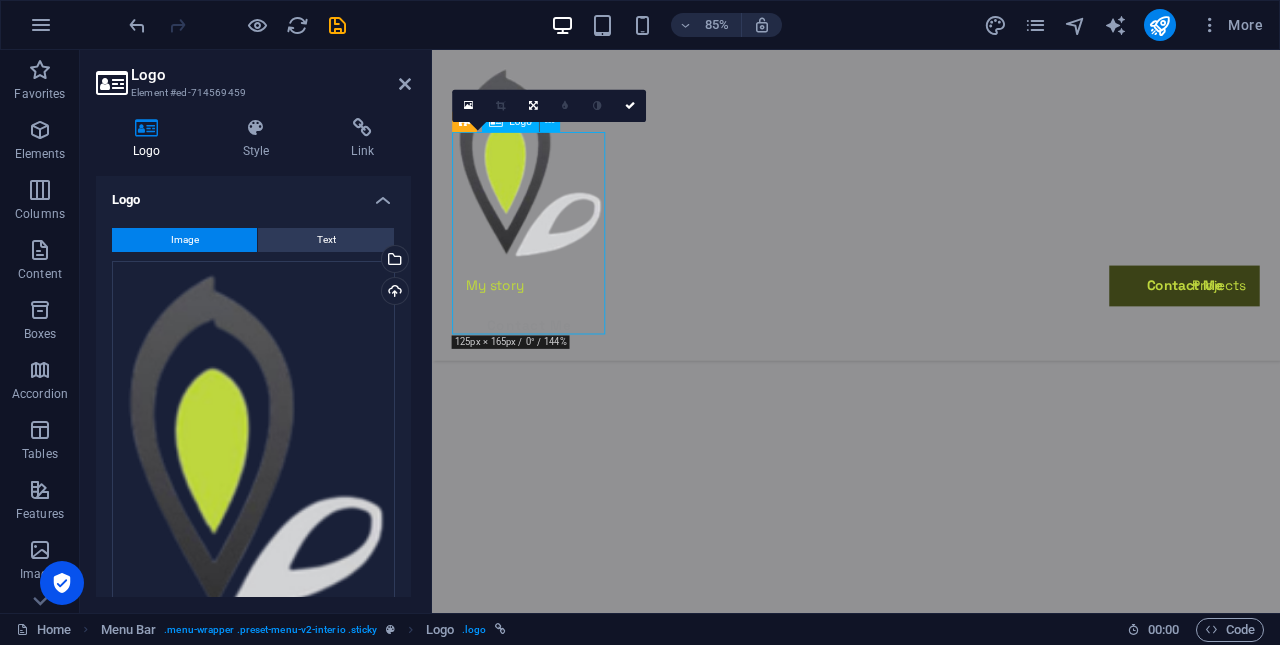 scroll, scrollTop: 1595, scrollLeft: 0, axis: vertical 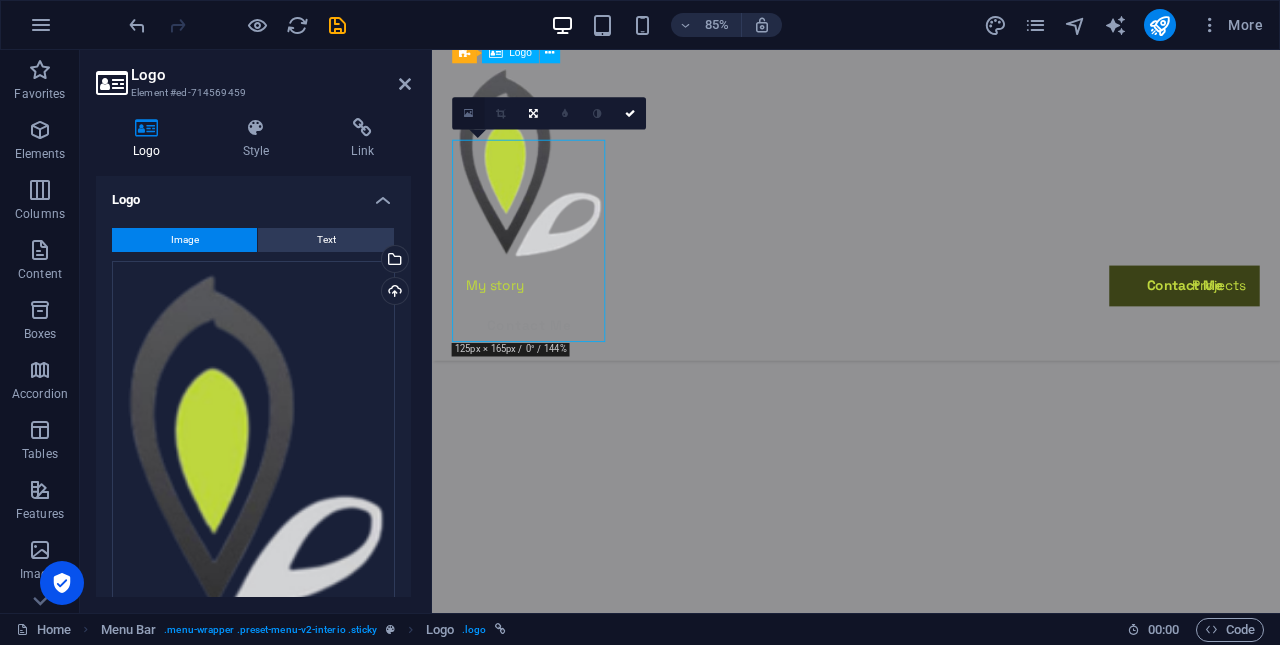click at bounding box center [468, 114] 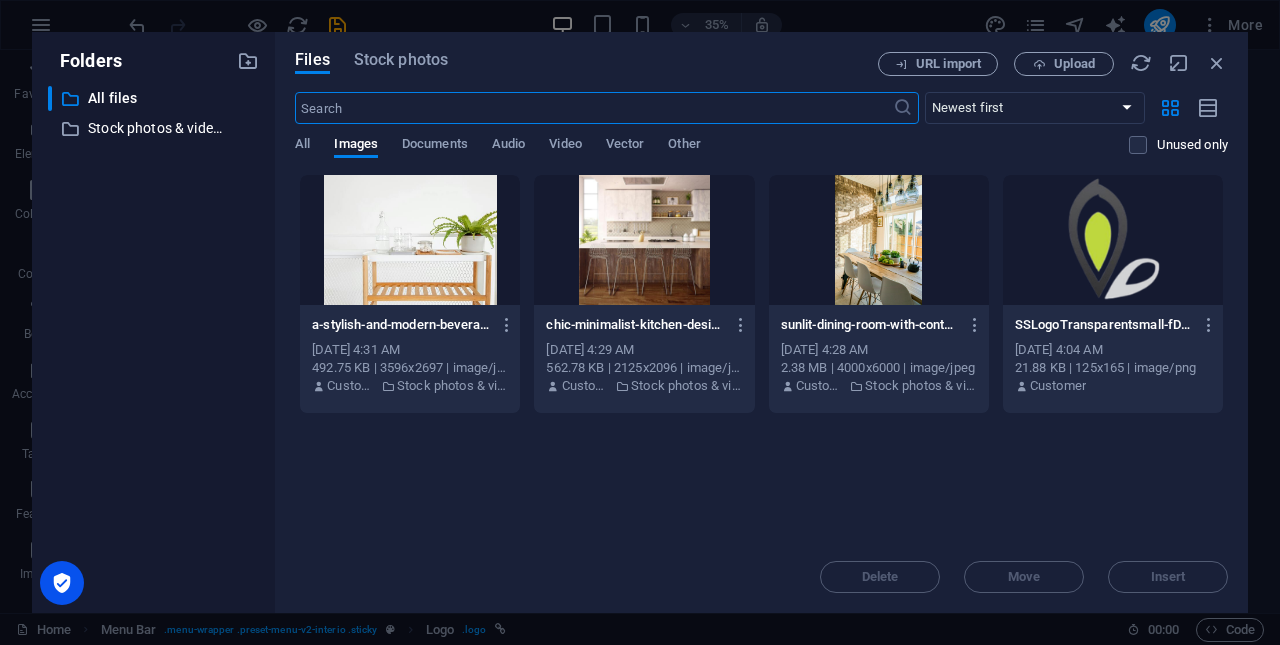 click at bounding box center [1113, 240] 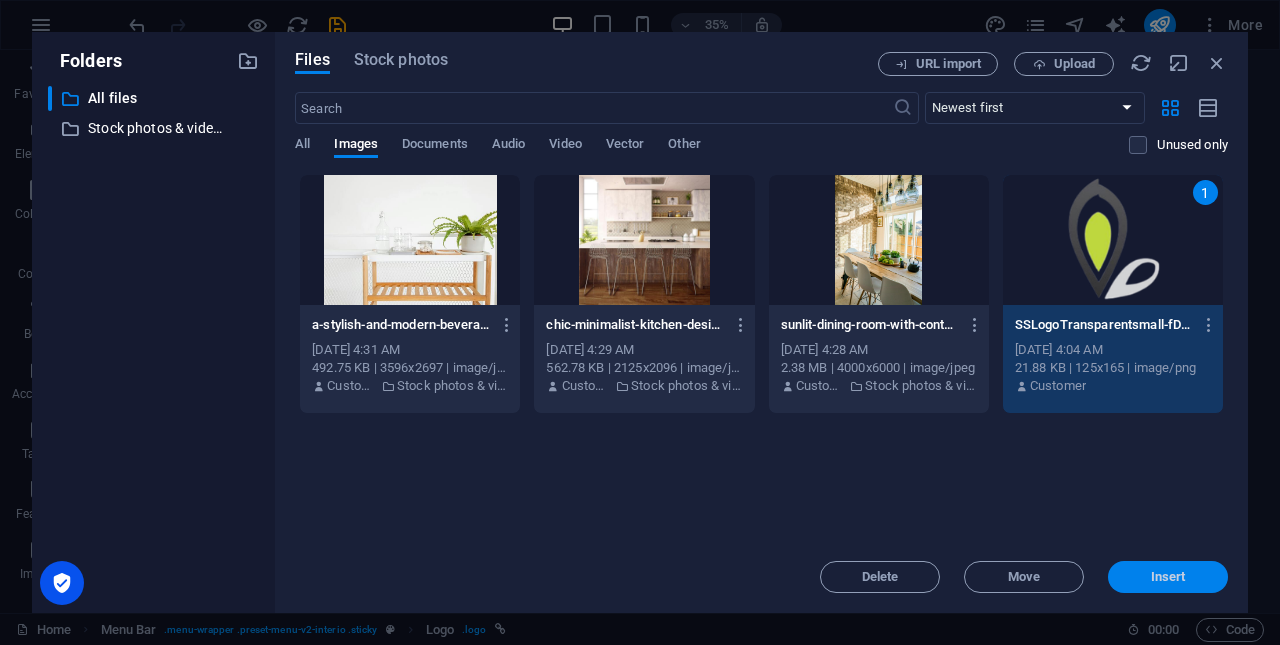 click on "Insert" at bounding box center (1168, 577) 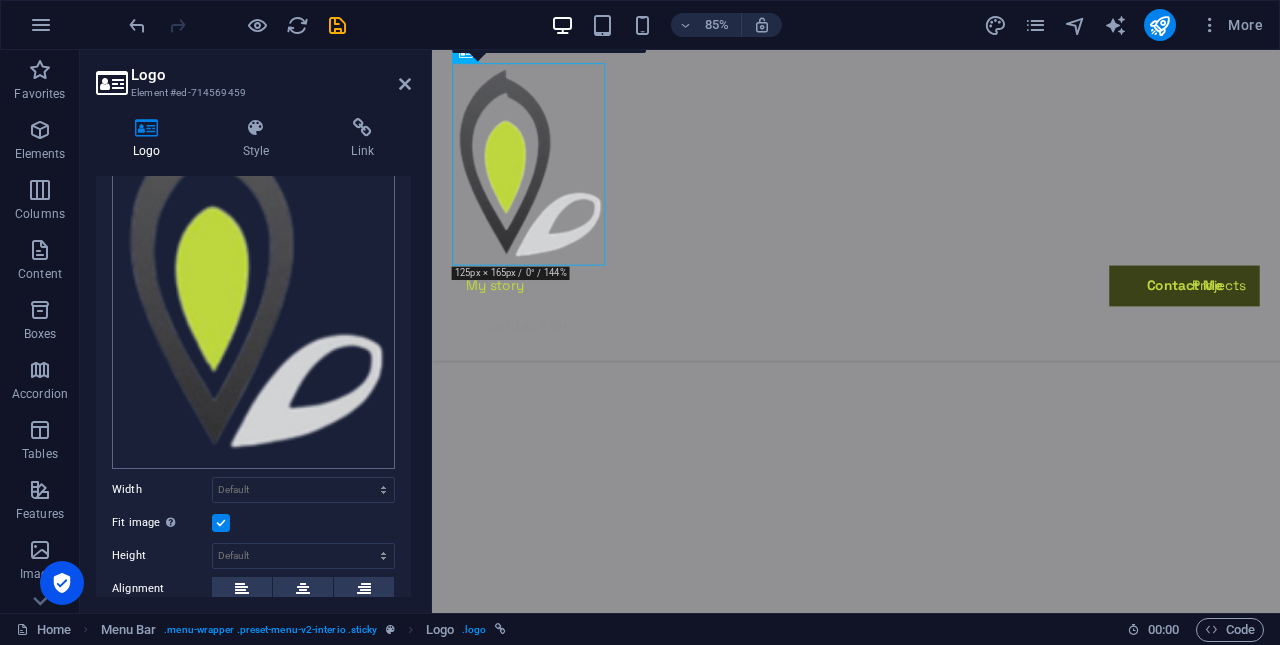 scroll, scrollTop: 179, scrollLeft: 0, axis: vertical 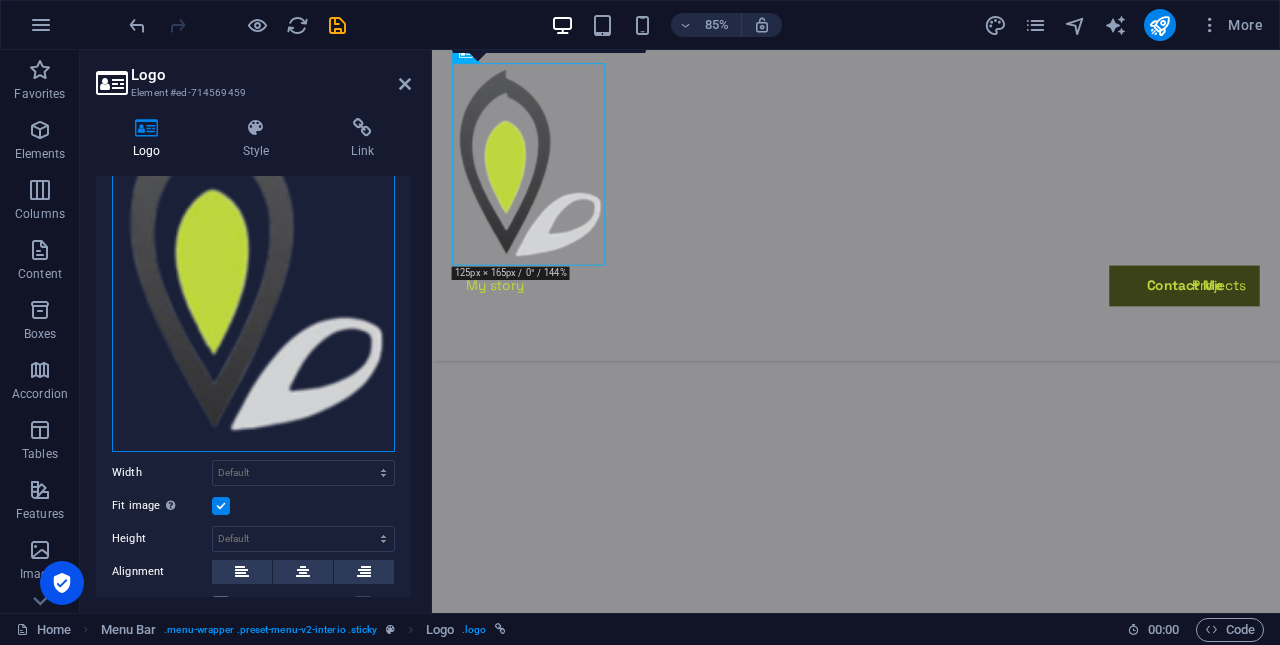 drag, startPoint x: 390, startPoint y: 443, endPoint x: 296, endPoint y: 320, distance: 154.80634 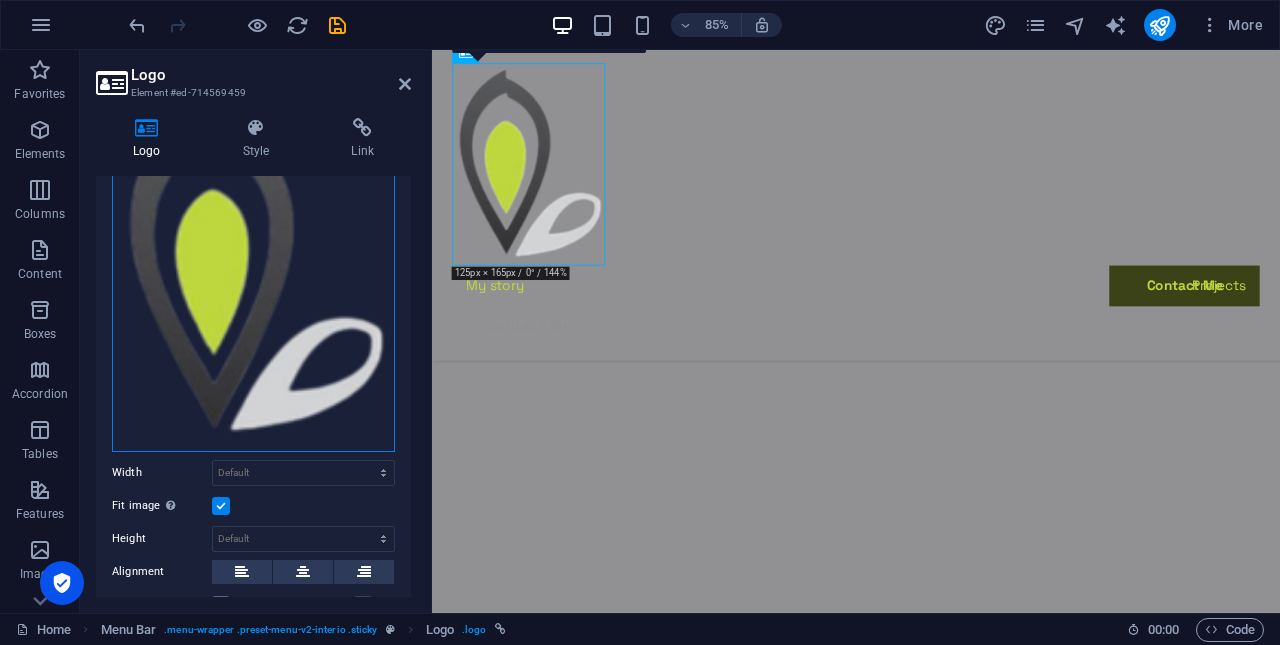 click on "Drag files here, click to choose files or select files from Files or our free stock photos & videos" at bounding box center (253, 267) 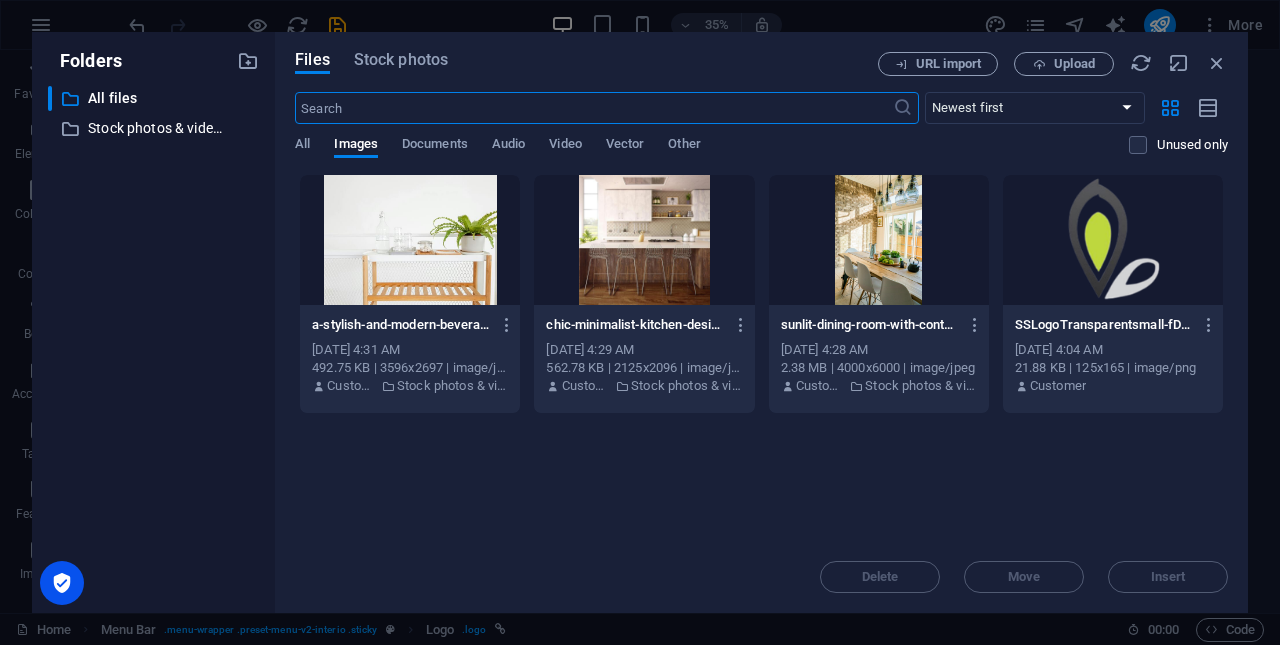 click at bounding box center (1113, 240) 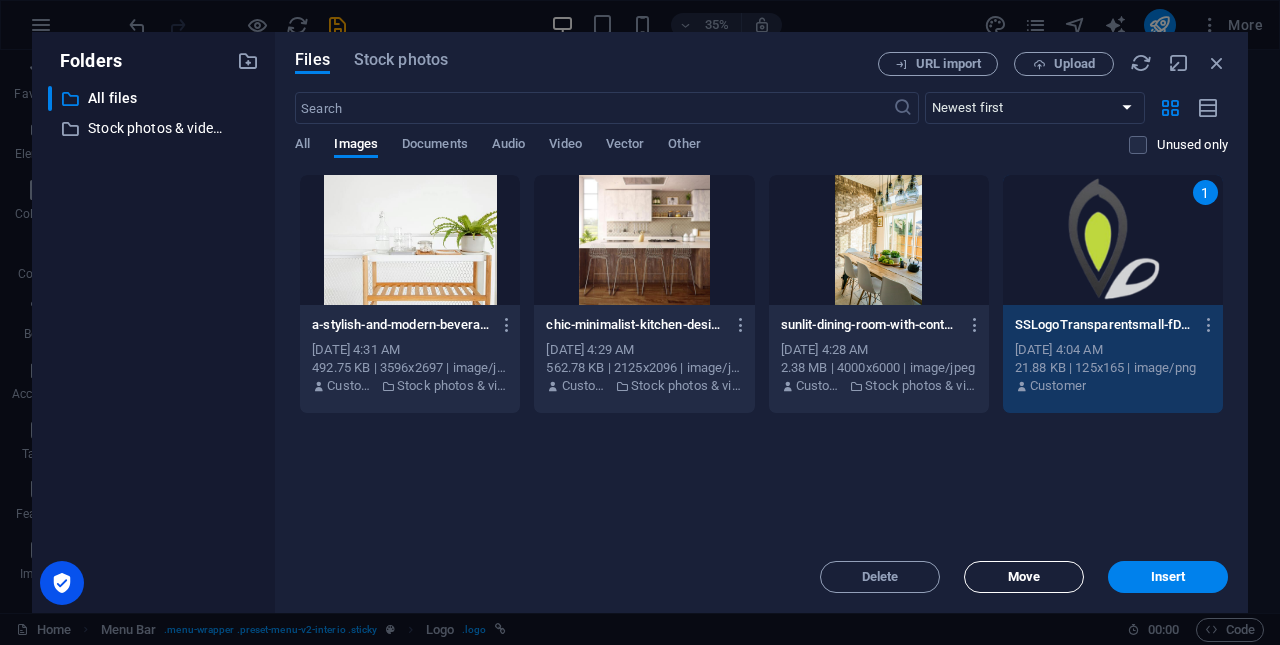click on "Move" at bounding box center [1024, 577] 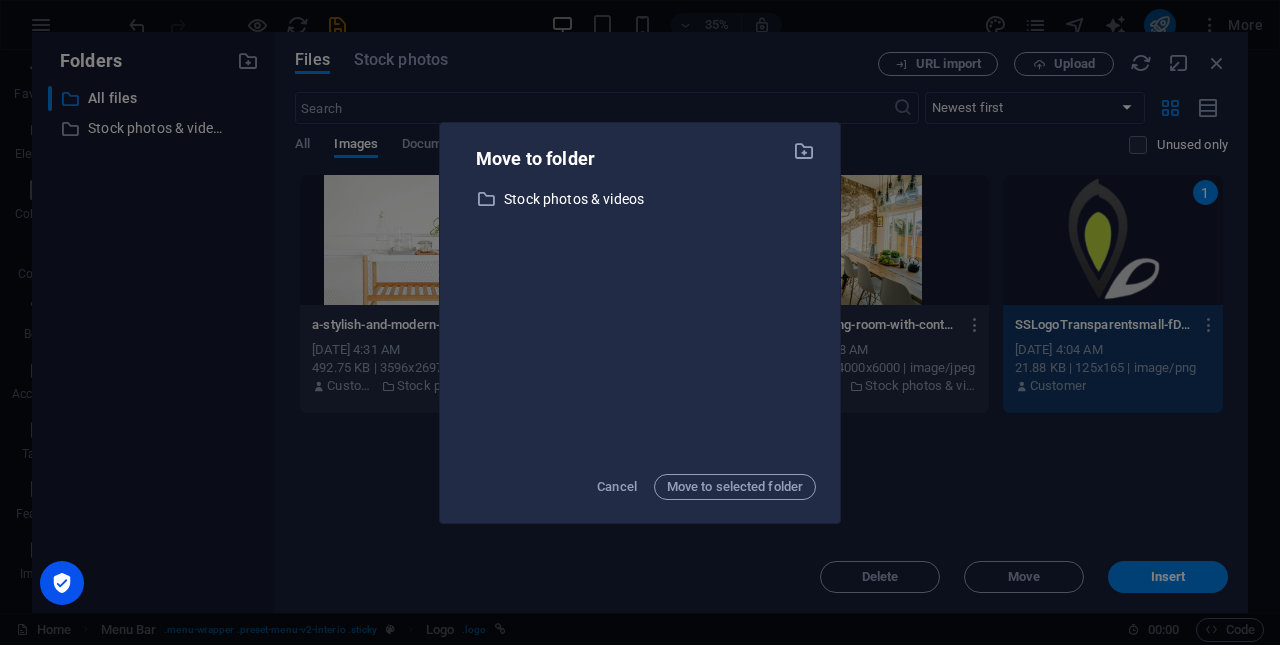click on "Move to folder ​ Stock photos & videos Stock photos & videos Cancel Move to selected folder" at bounding box center [640, 322] 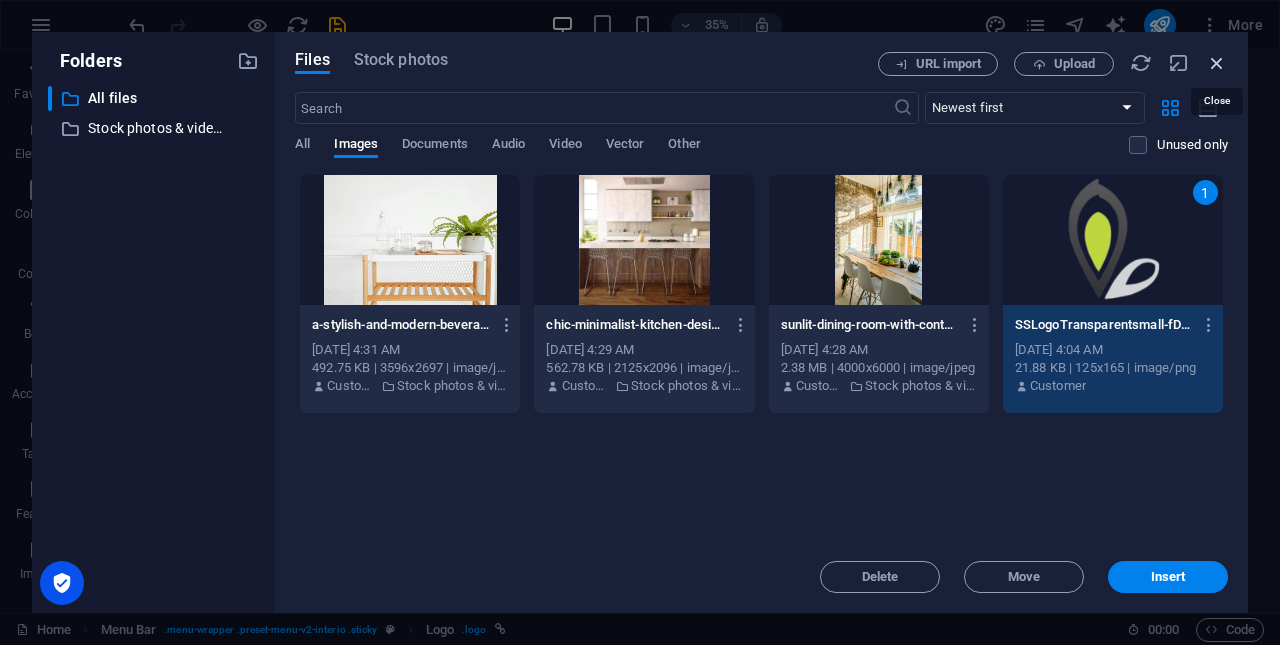 click at bounding box center [1217, 63] 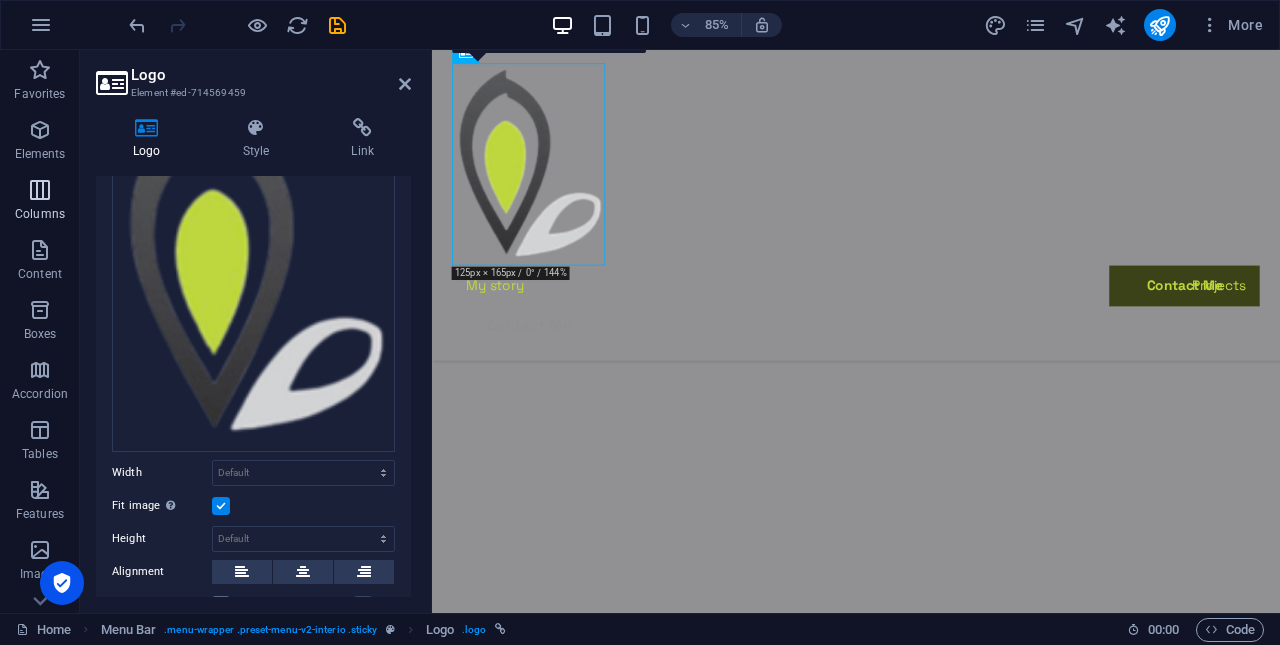 click on "Columns" at bounding box center [40, 214] 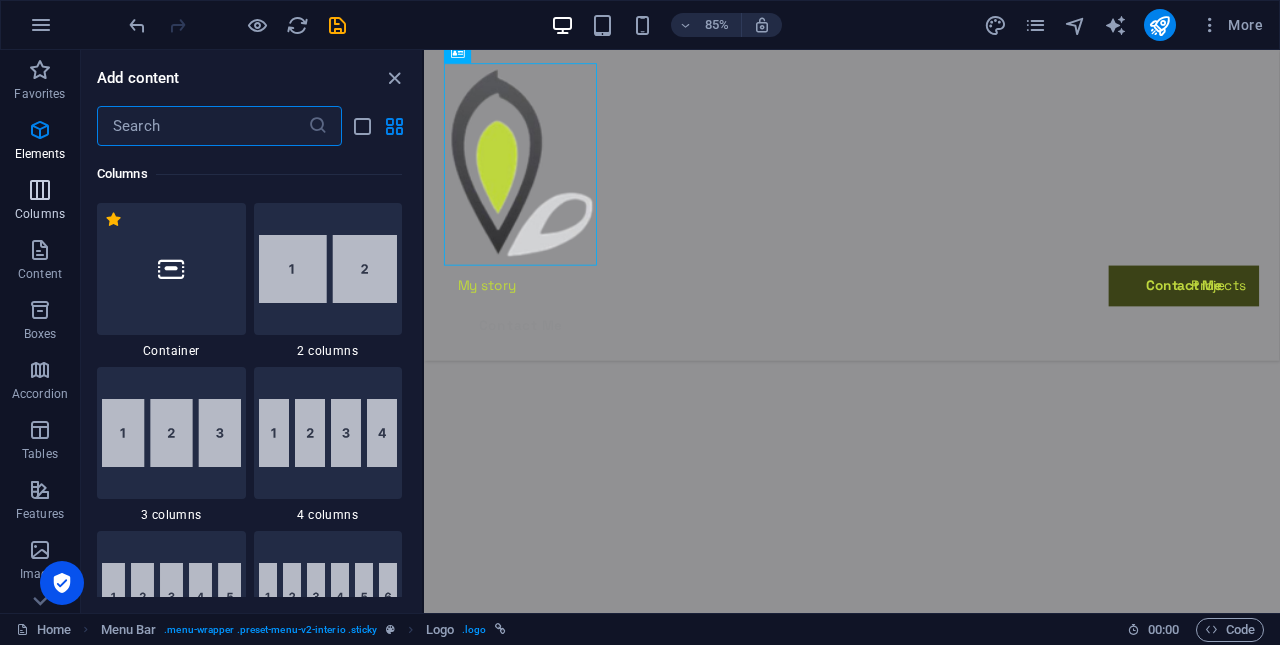 scroll, scrollTop: 990, scrollLeft: 0, axis: vertical 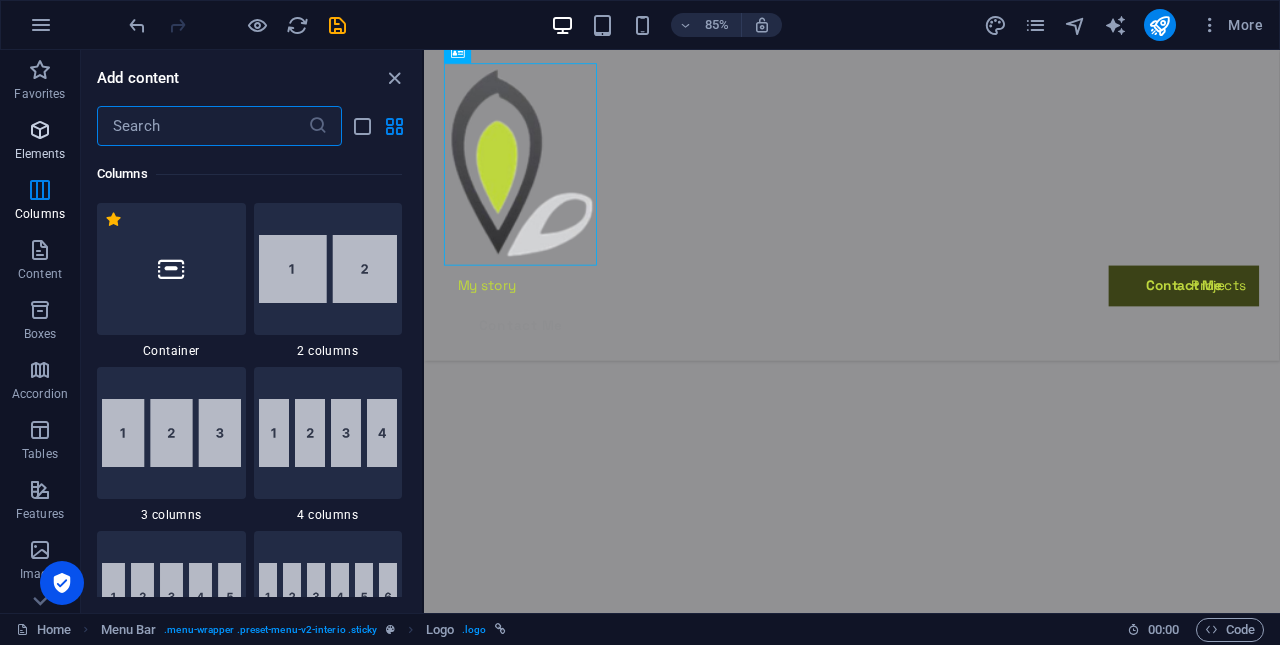 click at bounding box center [40, 130] 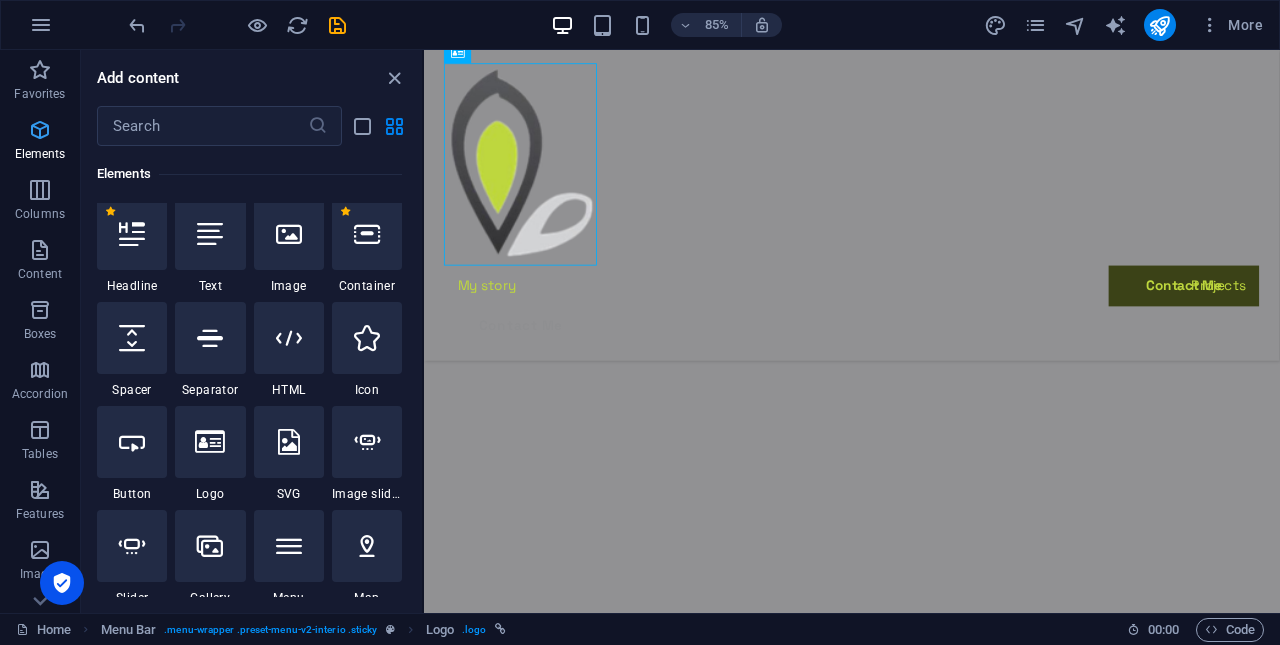 scroll, scrollTop: 213, scrollLeft: 0, axis: vertical 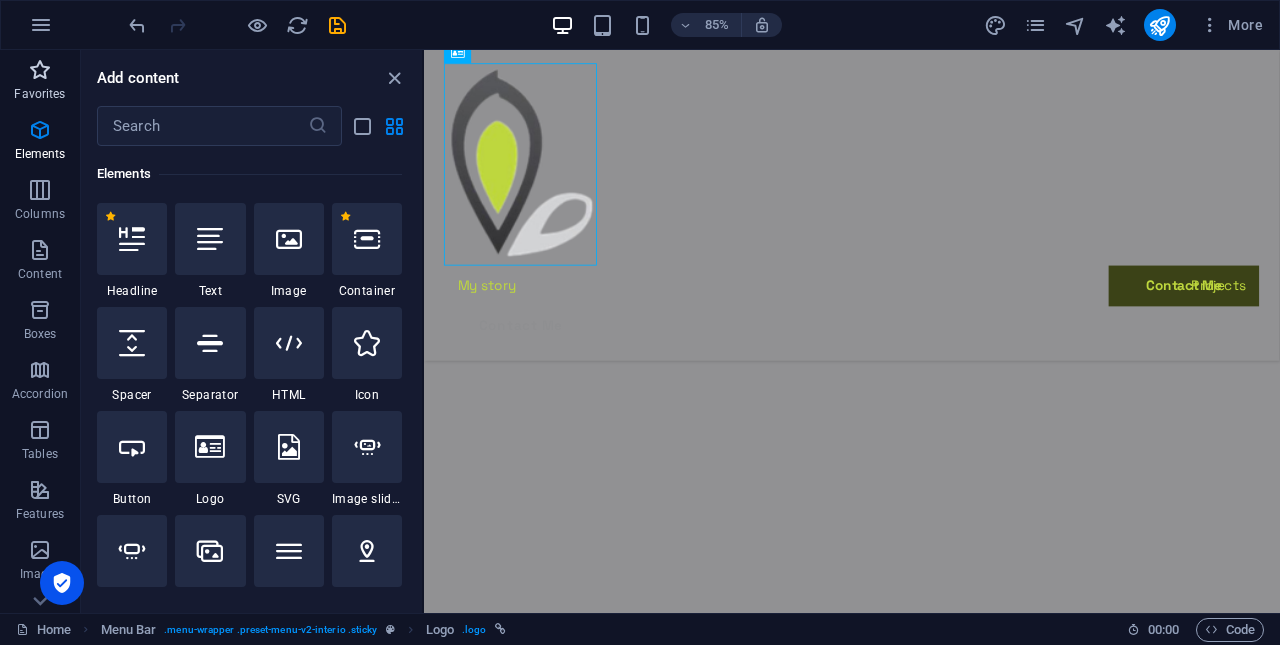 click at bounding box center [40, 70] 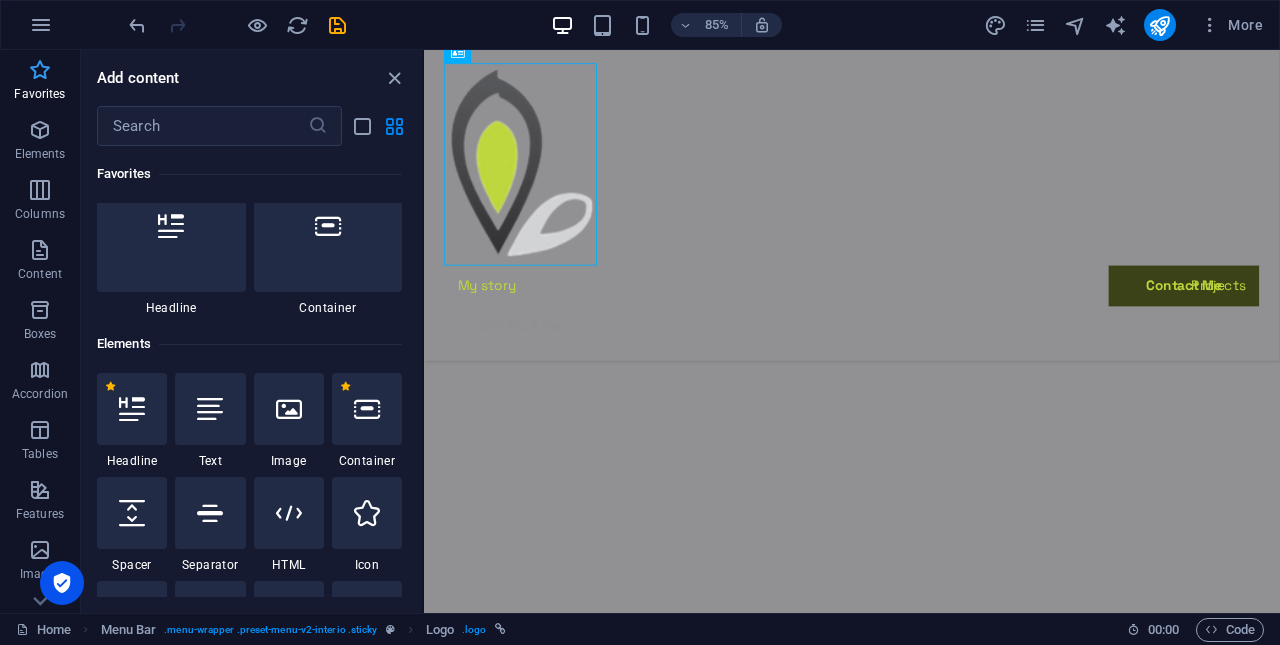 scroll, scrollTop: 0, scrollLeft: 0, axis: both 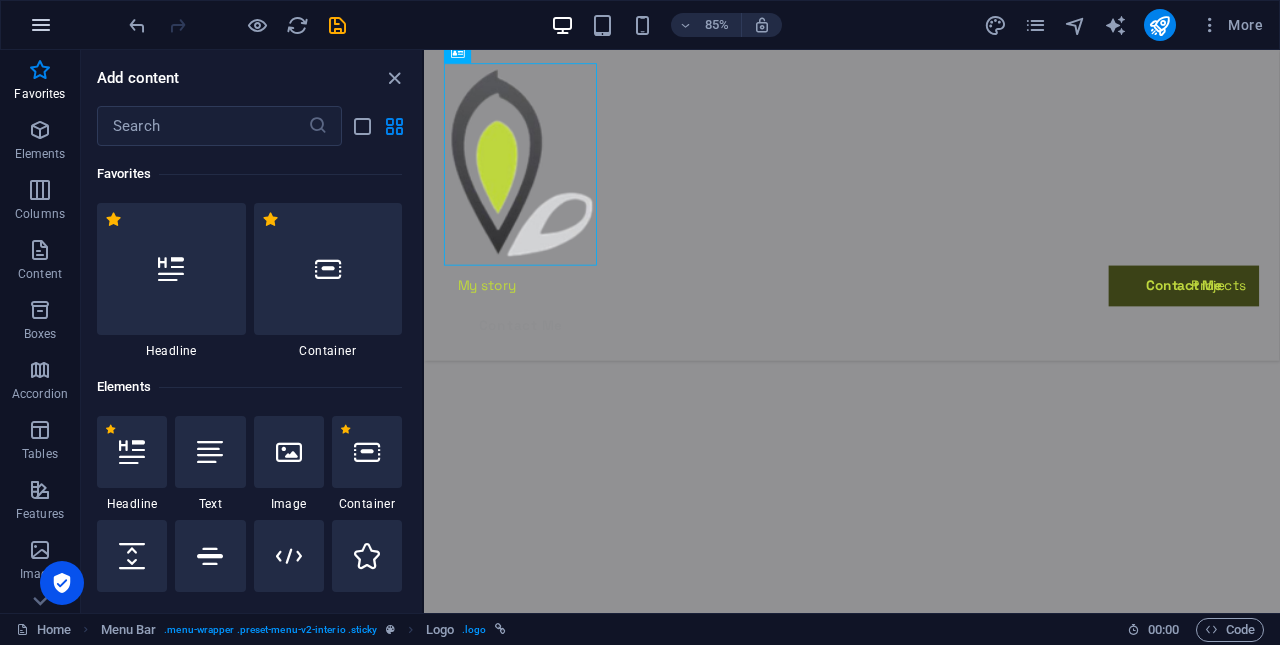 click at bounding box center (41, 25) 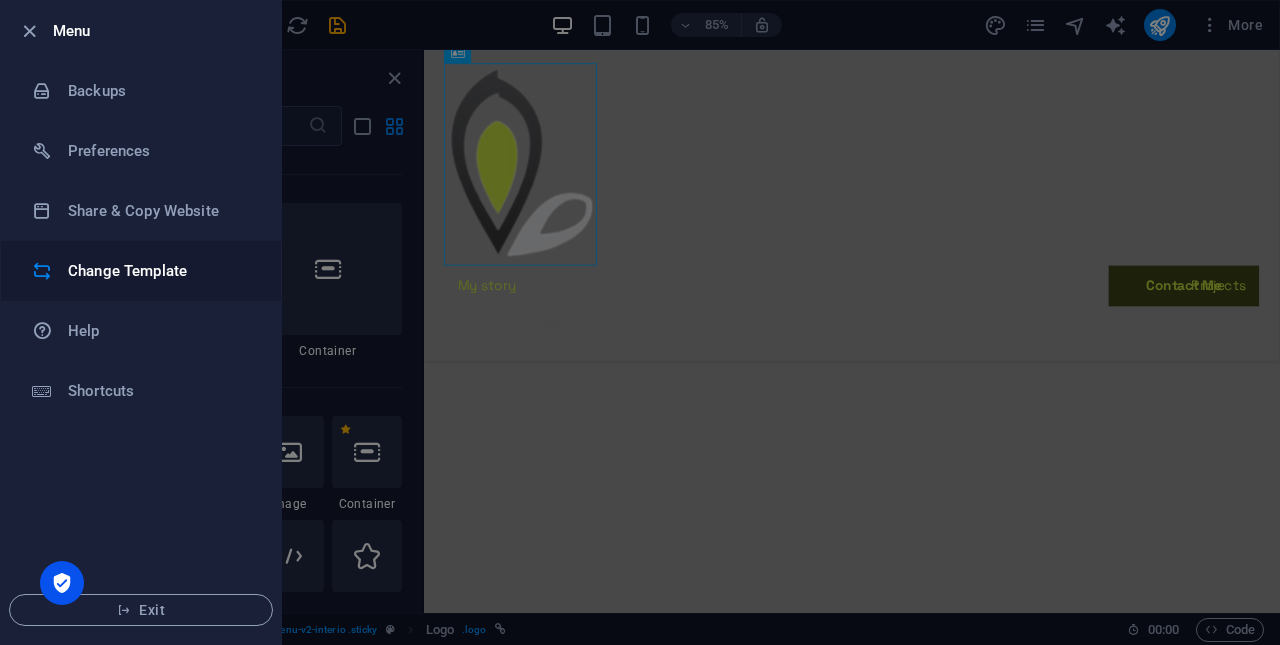 click on "Change Template" at bounding box center (141, 271) 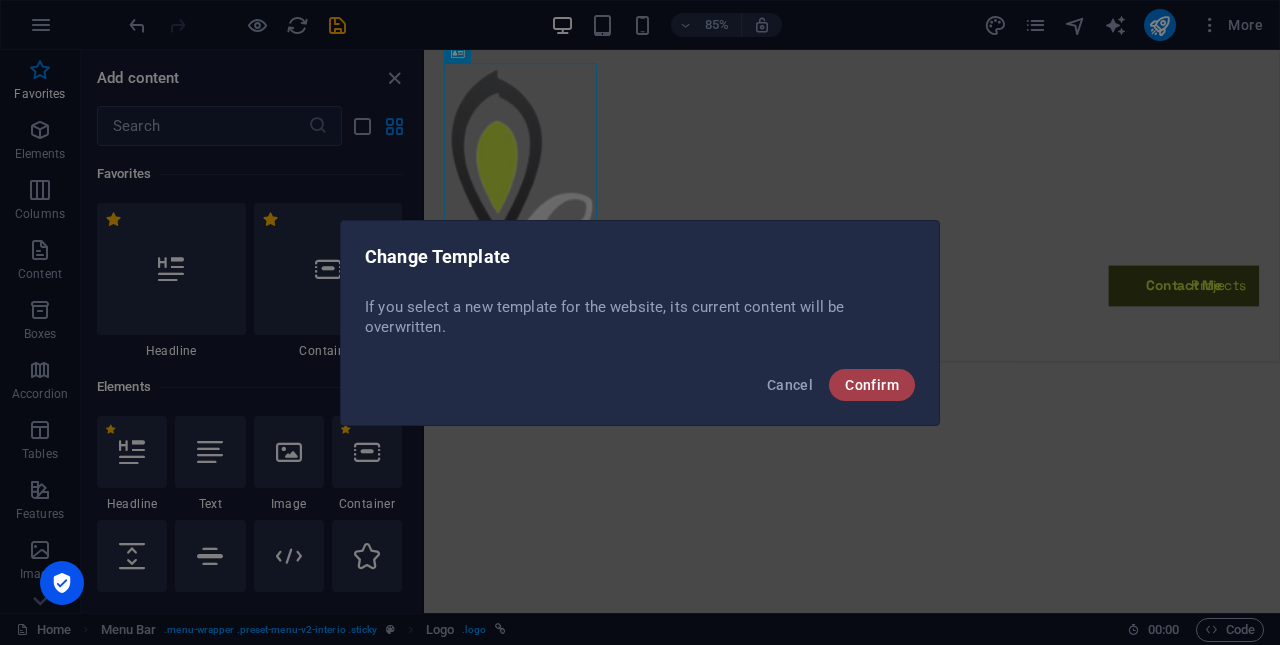 click on "Confirm" at bounding box center [872, 385] 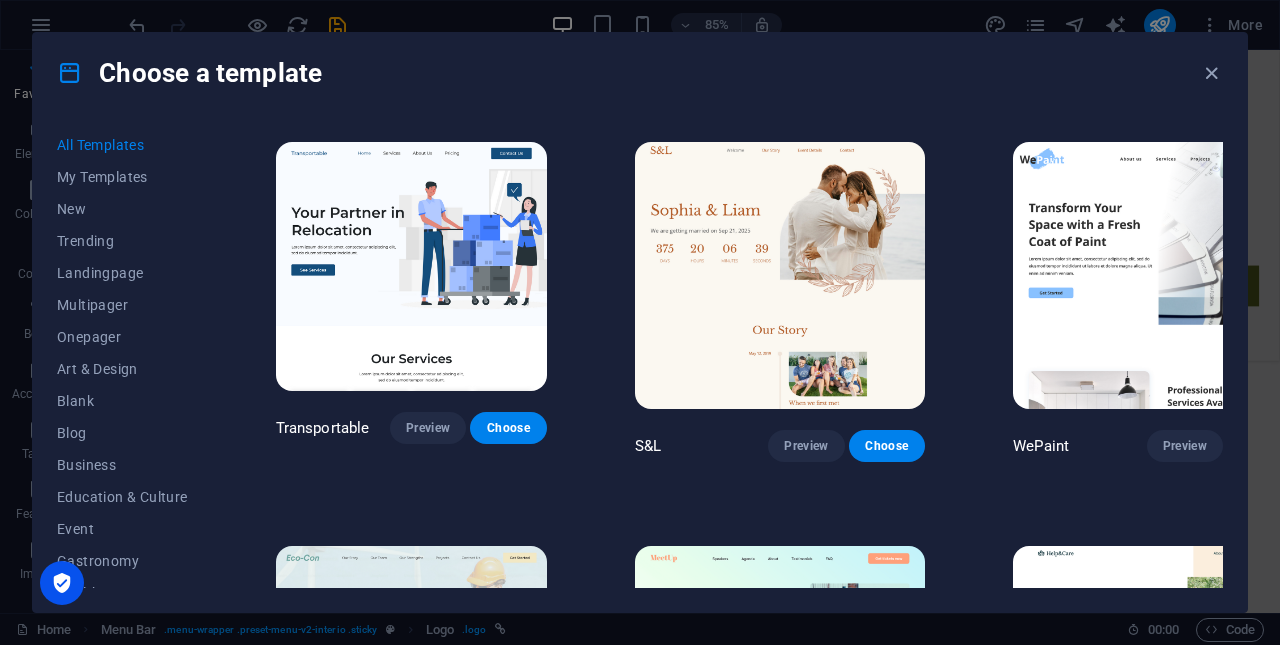 scroll, scrollTop: 405, scrollLeft: 0, axis: vertical 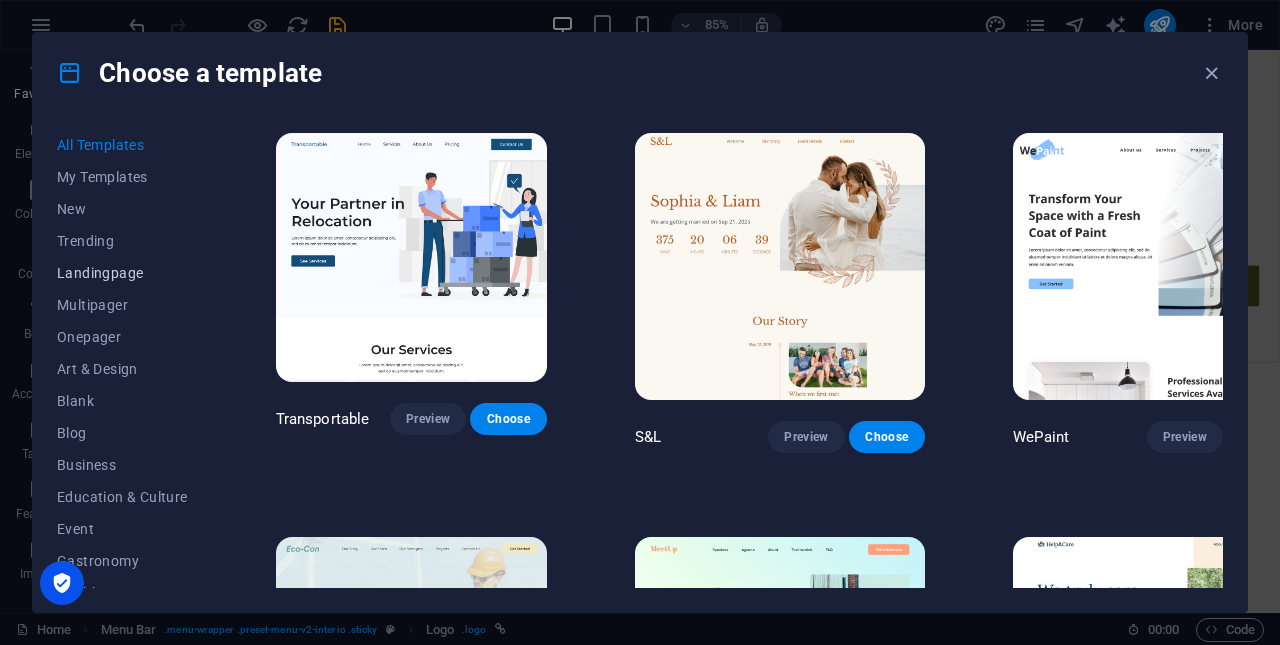 click on "Landingpage" at bounding box center (122, 273) 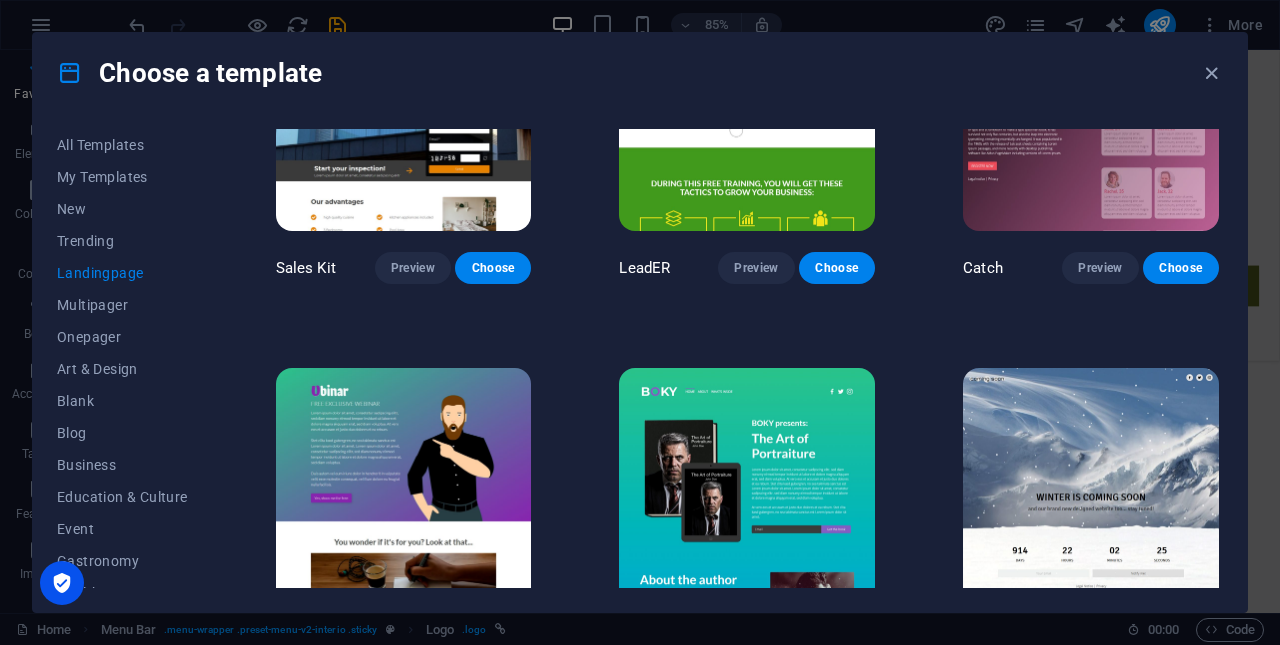 scroll, scrollTop: 2356, scrollLeft: 0, axis: vertical 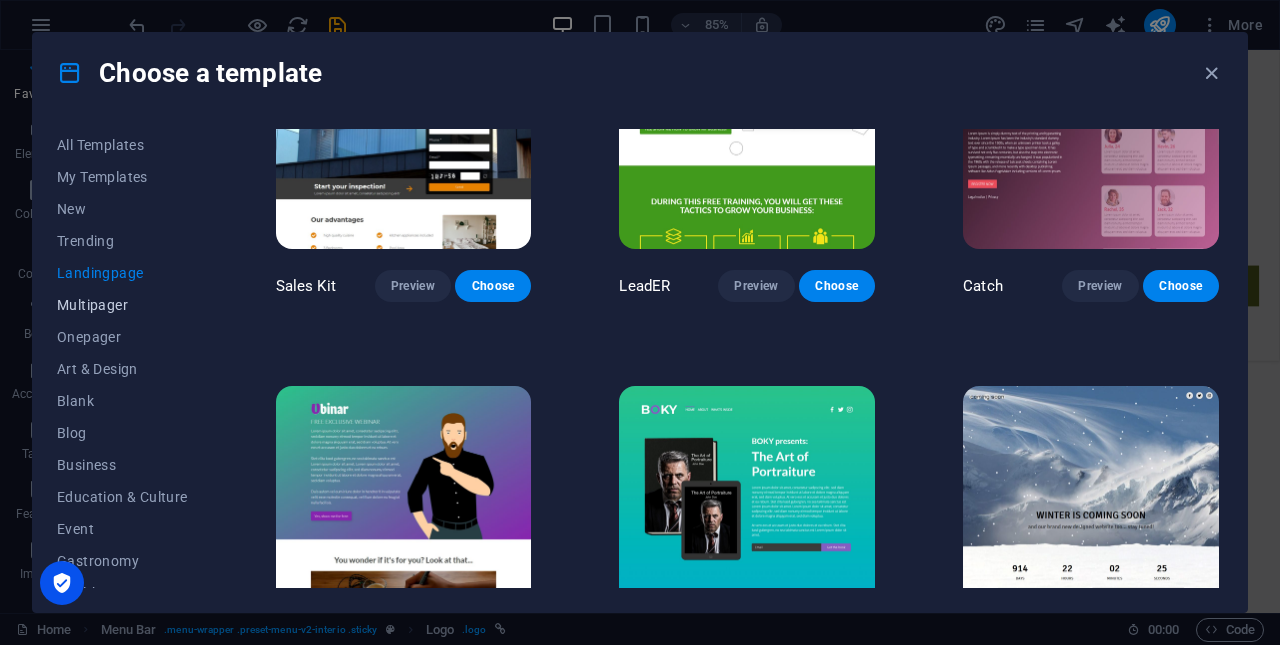 click on "Multipager" at bounding box center (122, 305) 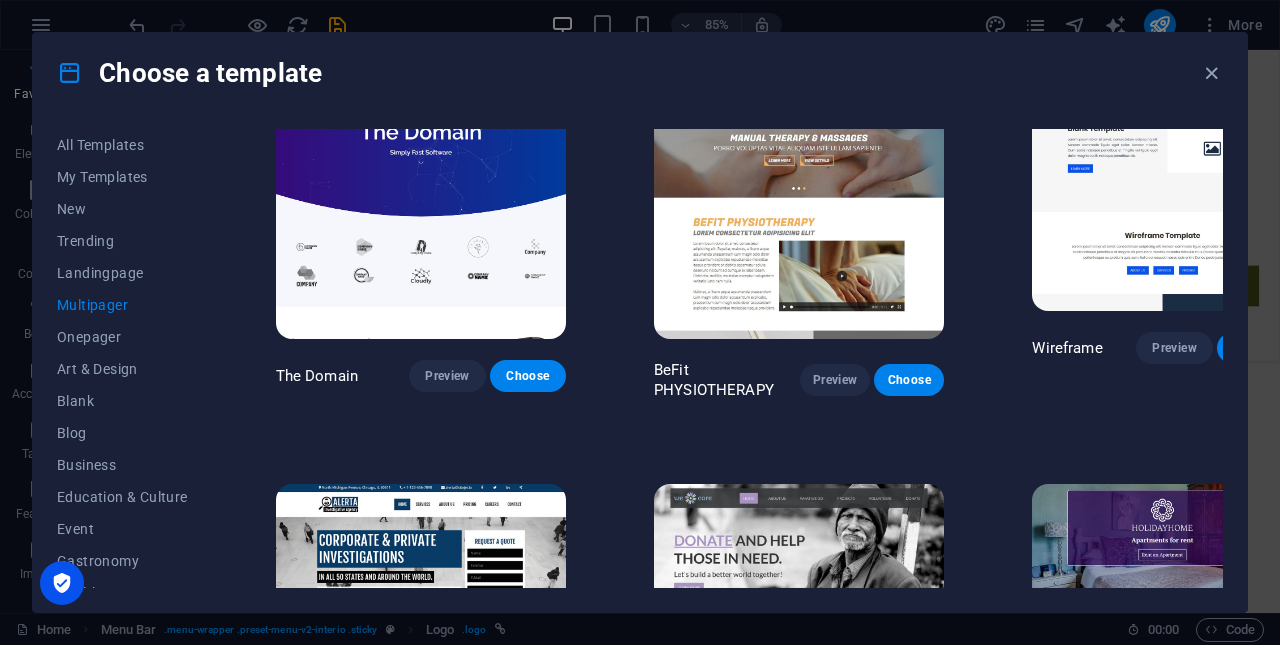 scroll, scrollTop: 5323, scrollLeft: 0, axis: vertical 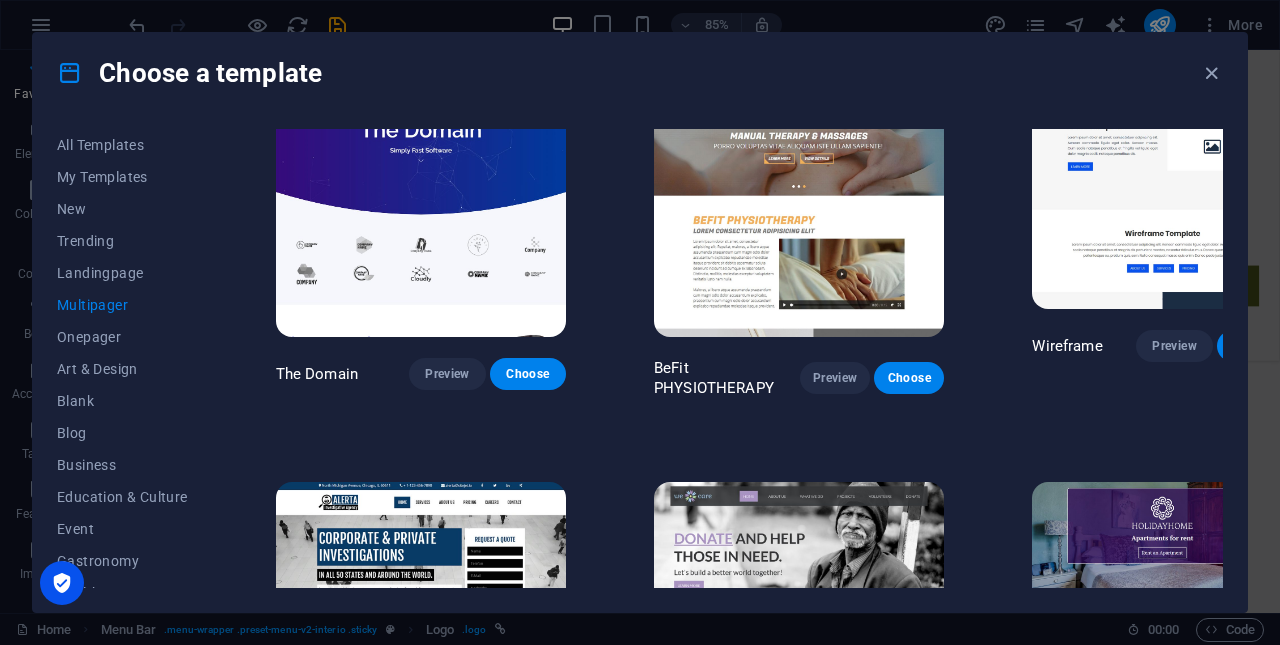click on "Preview" at bounding box center [1174, 759] 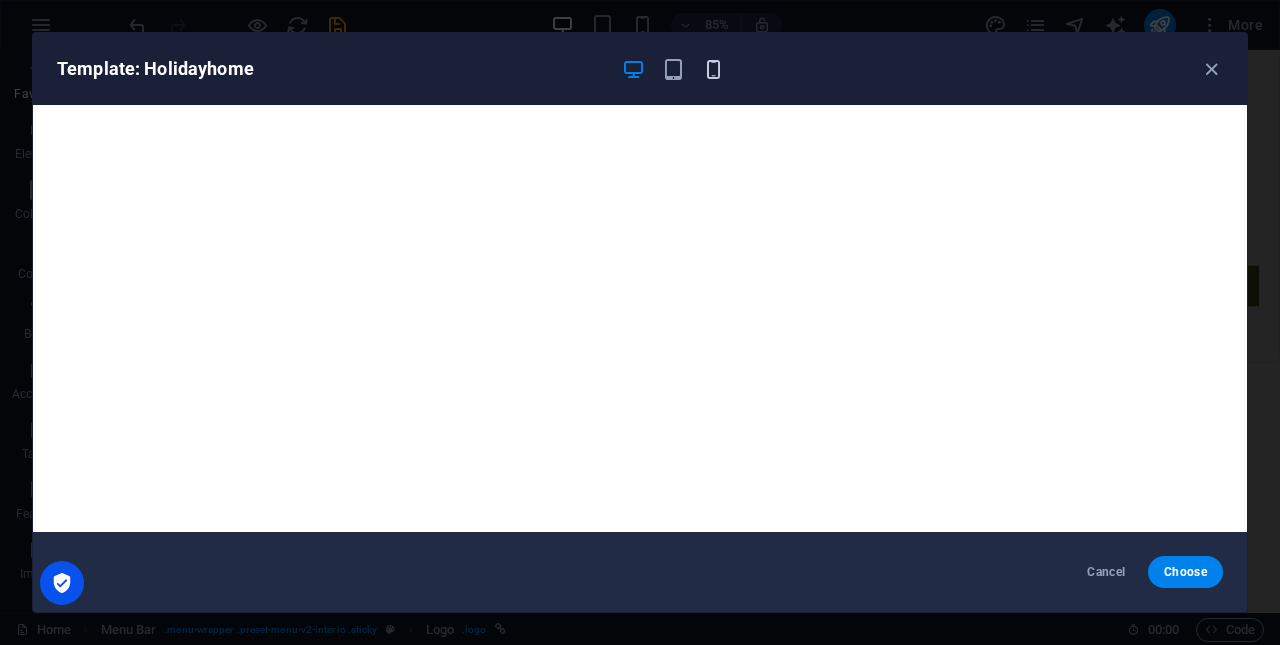 click at bounding box center [713, 69] 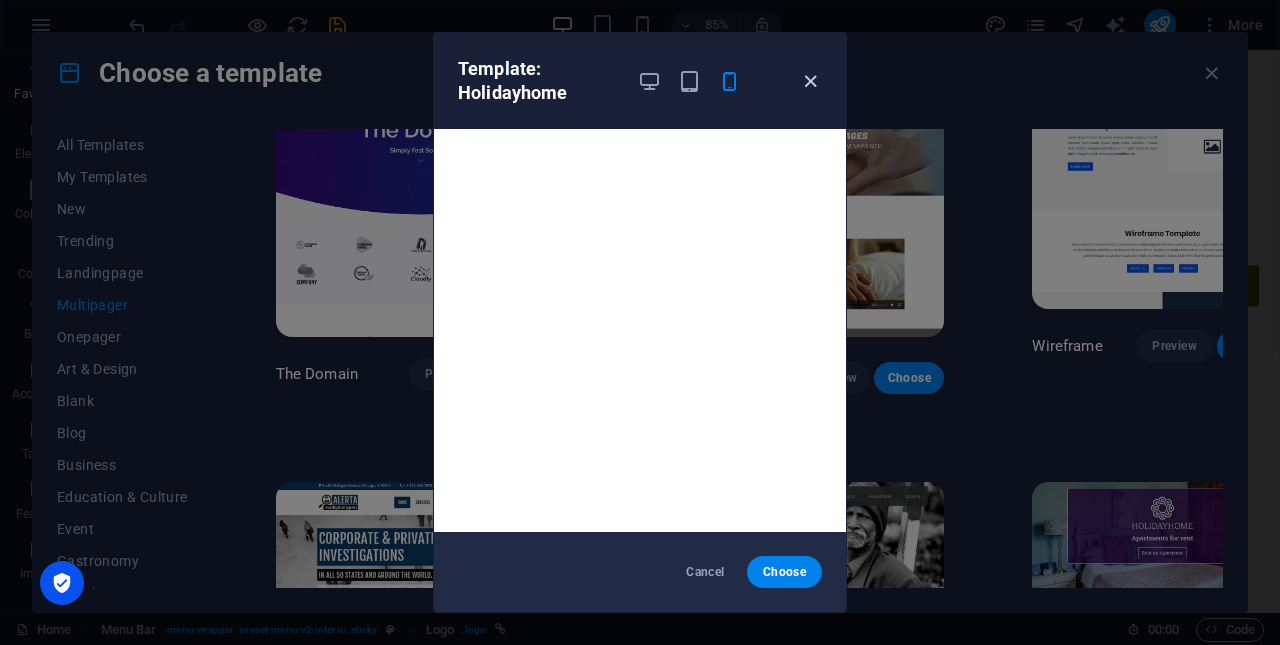click at bounding box center (810, 81) 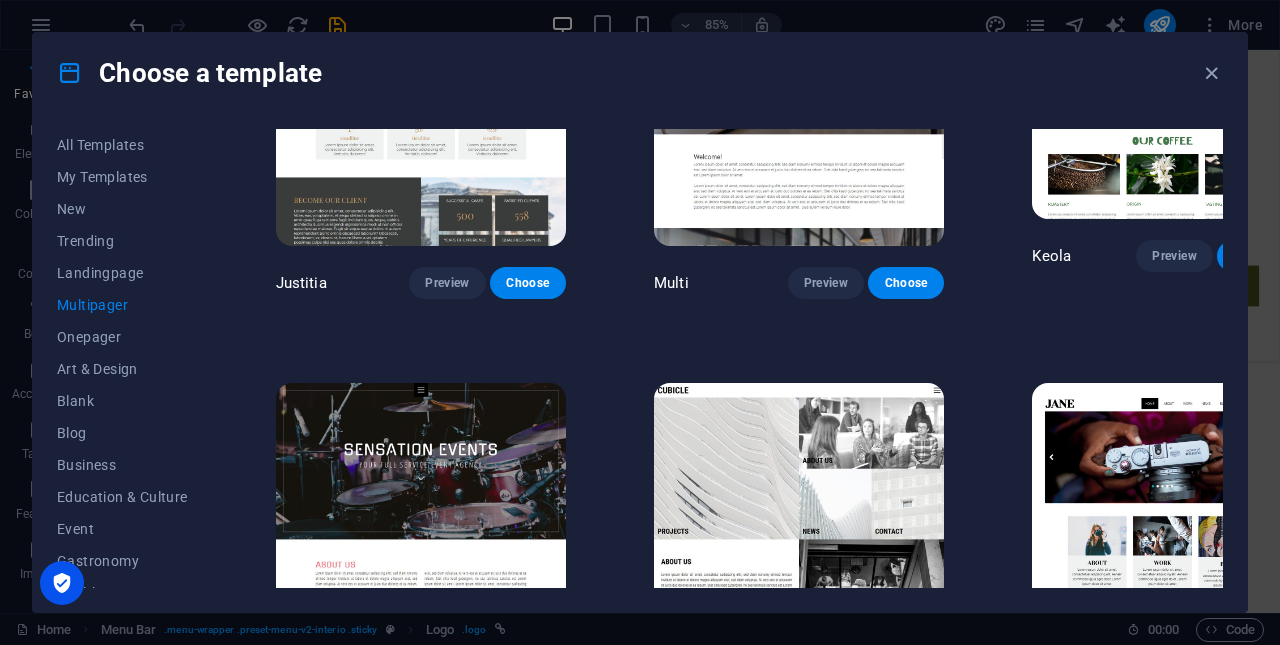scroll, scrollTop: 7847, scrollLeft: 0, axis: vertical 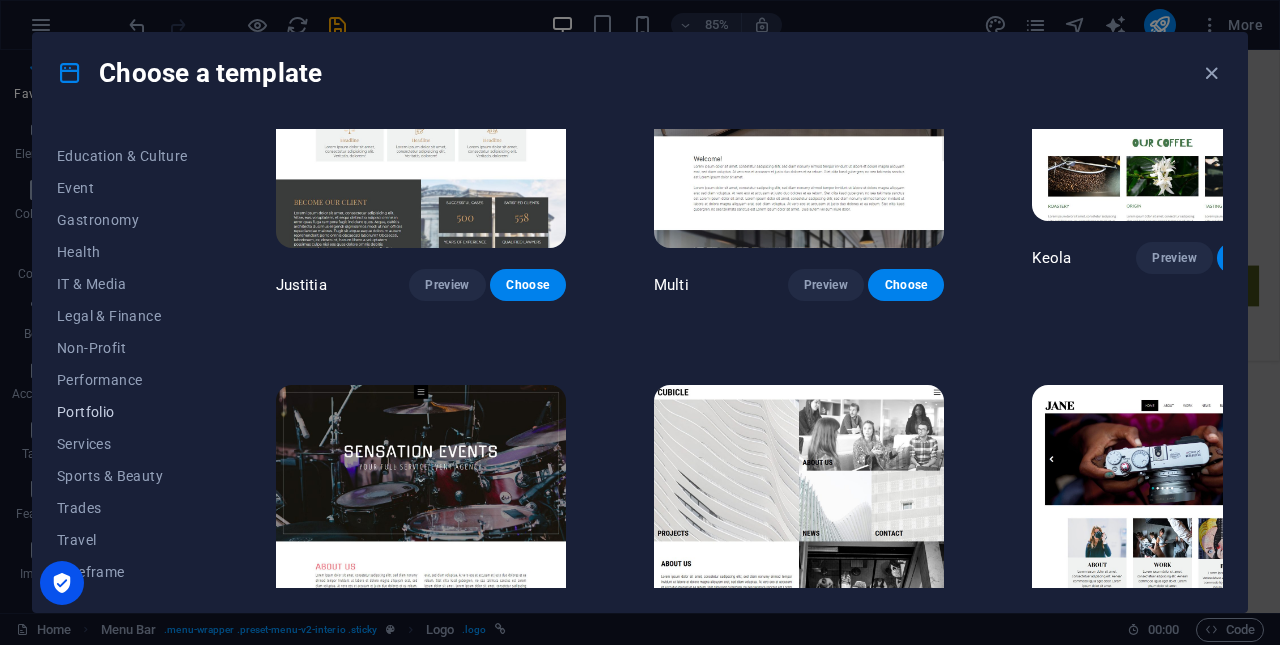 click on "Portfolio" at bounding box center [122, 412] 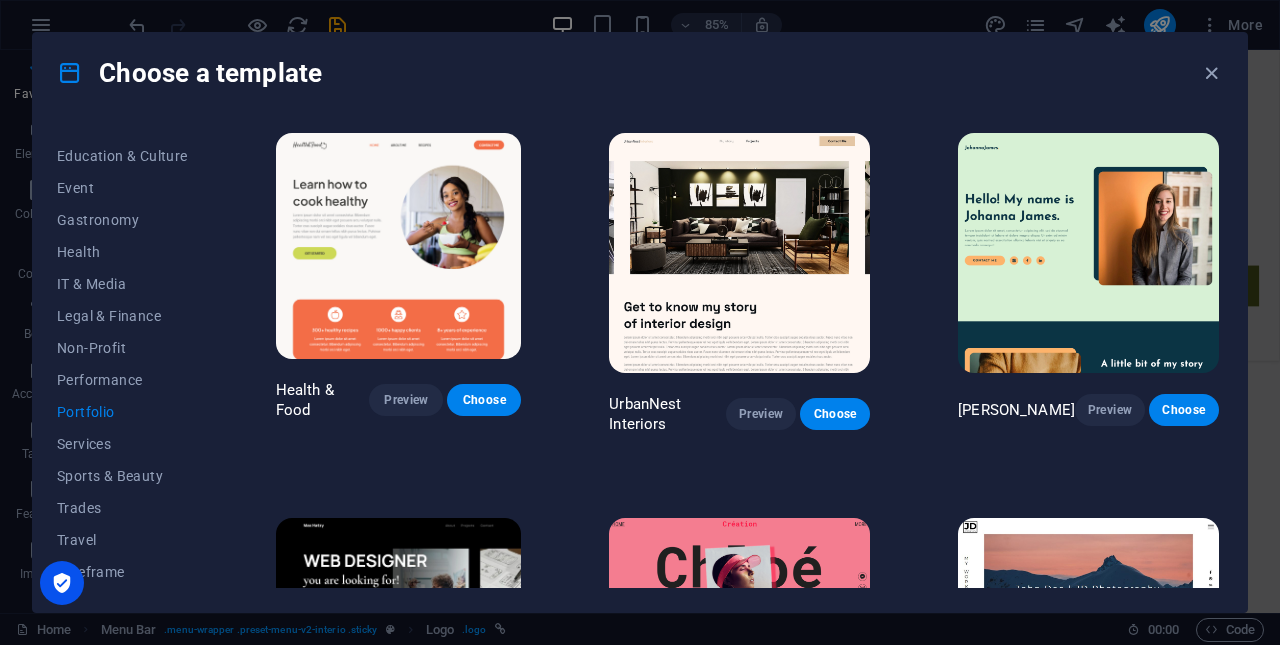 scroll, scrollTop: 0, scrollLeft: 0, axis: both 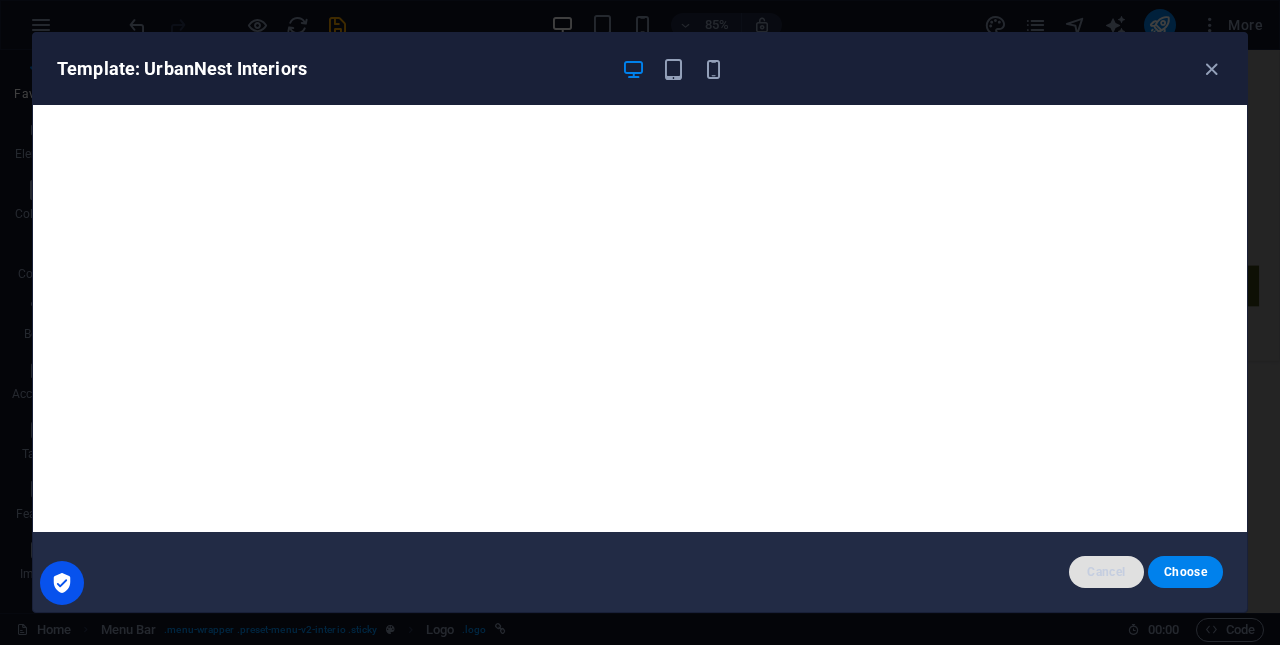 click on "Cancel" at bounding box center [1106, 572] 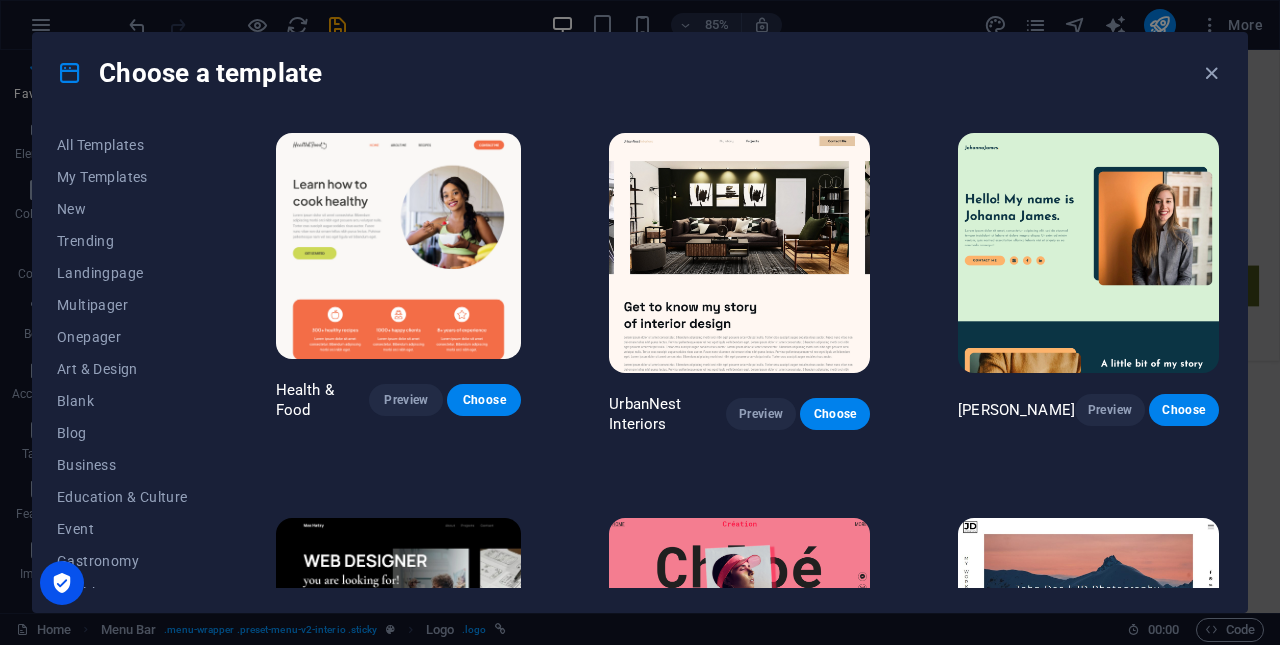 scroll, scrollTop: 0, scrollLeft: 0, axis: both 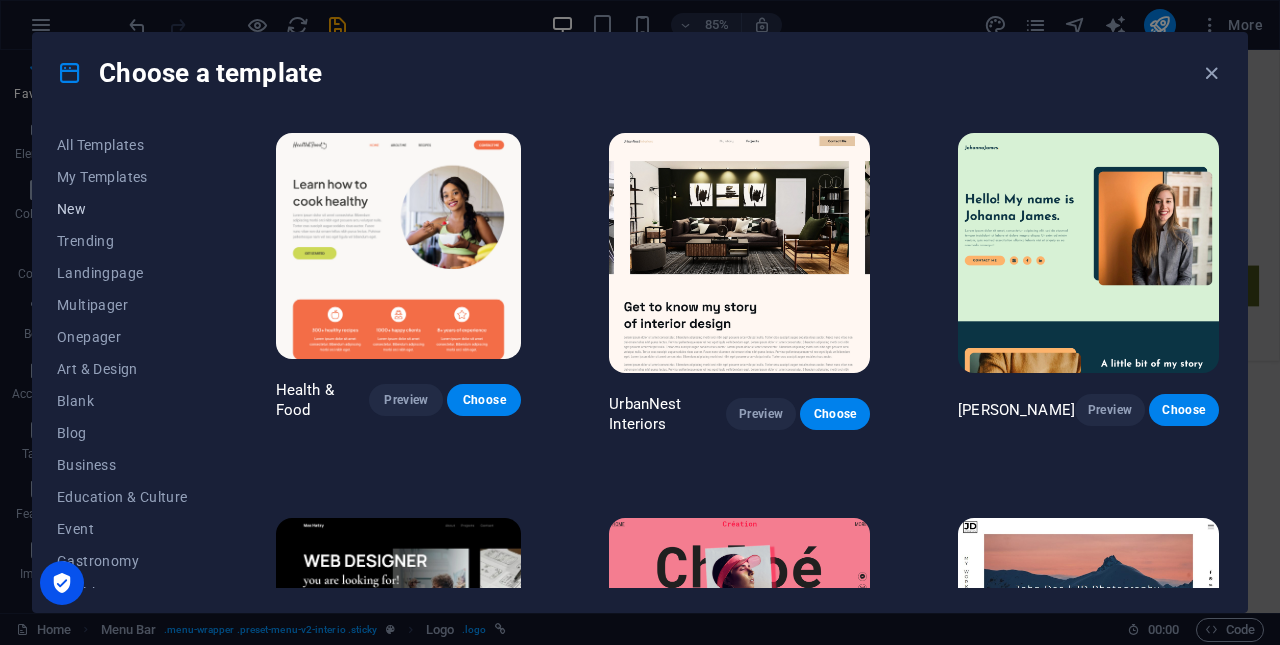 click on "New" at bounding box center (122, 209) 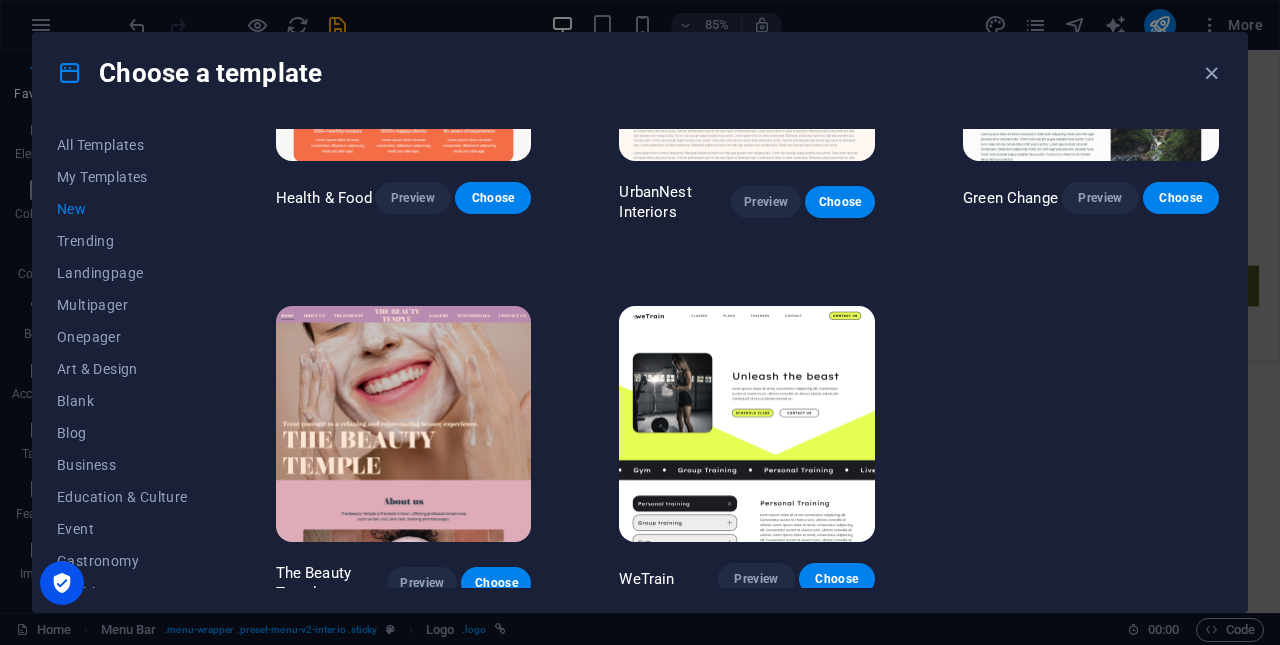 scroll, scrollTop: 1713, scrollLeft: 0, axis: vertical 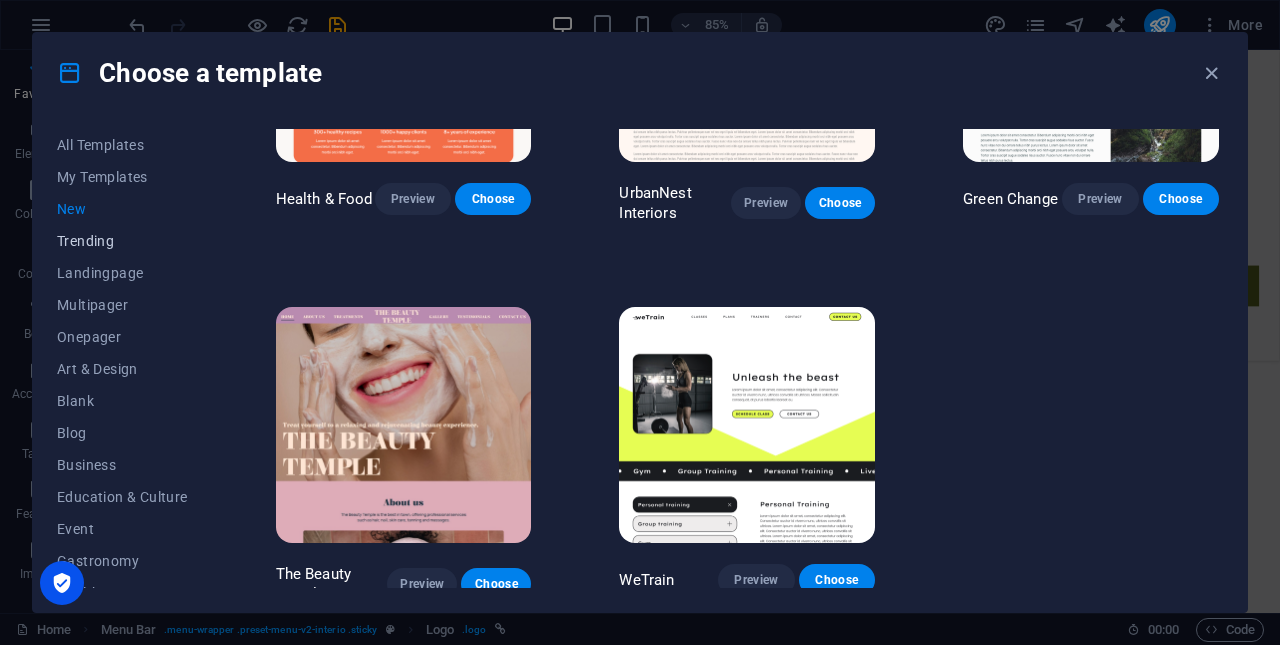 click on "Trending" at bounding box center [122, 241] 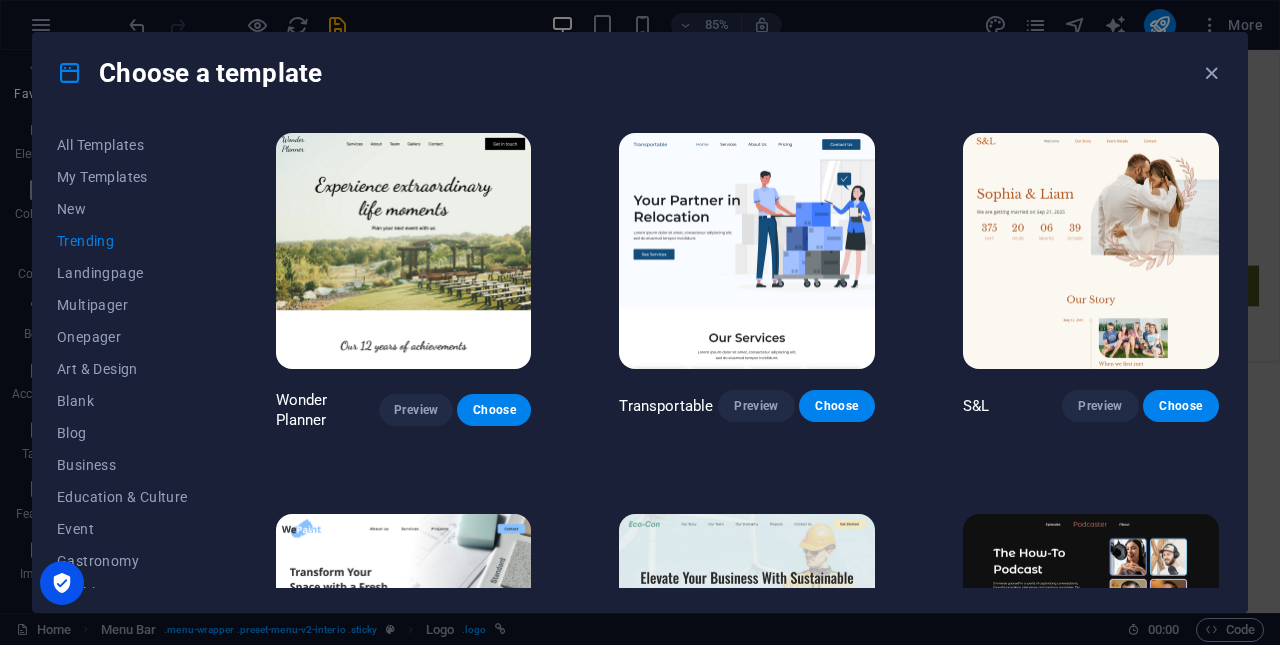 scroll, scrollTop: 0, scrollLeft: 0, axis: both 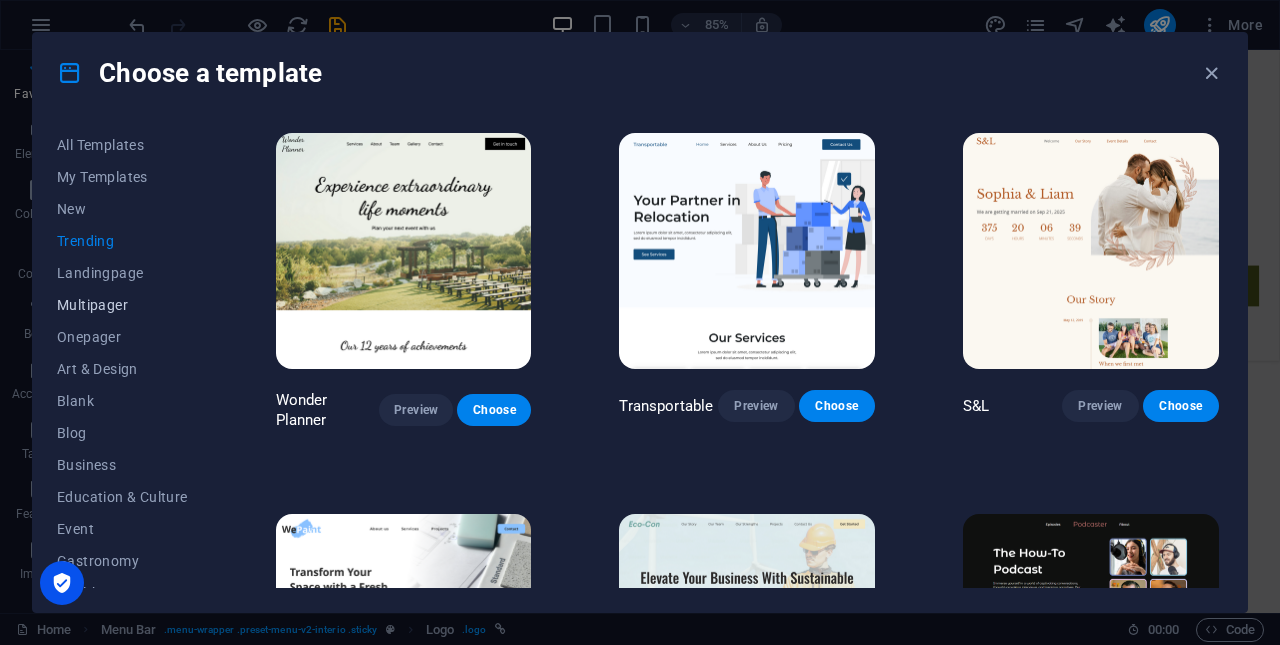 click on "Multipager" at bounding box center [122, 305] 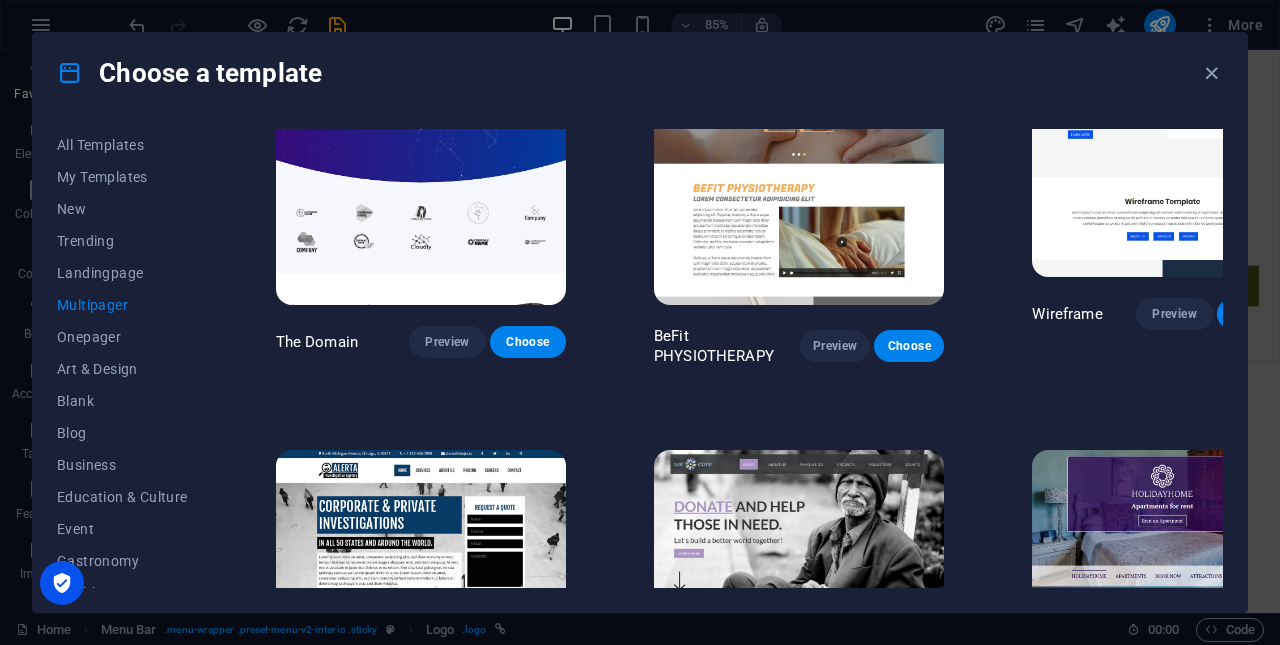 scroll, scrollTop: 5359, scrollLeft: 0, axis: vertical 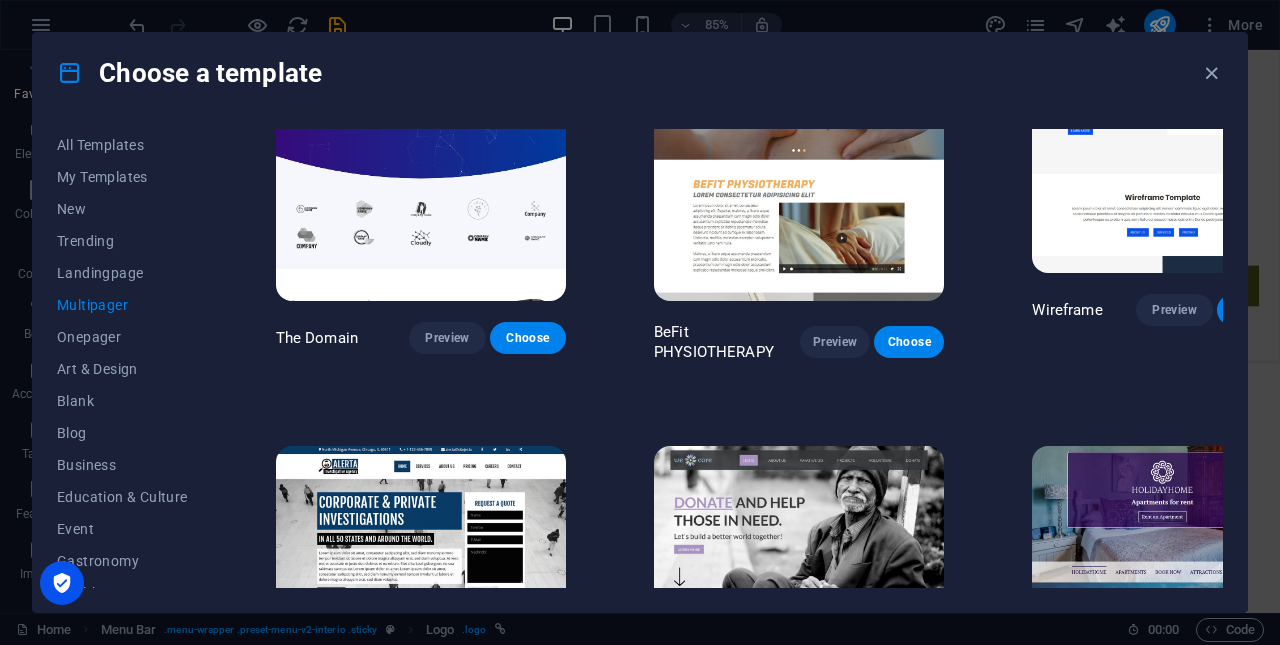 click at bounding box center [1162, 566] 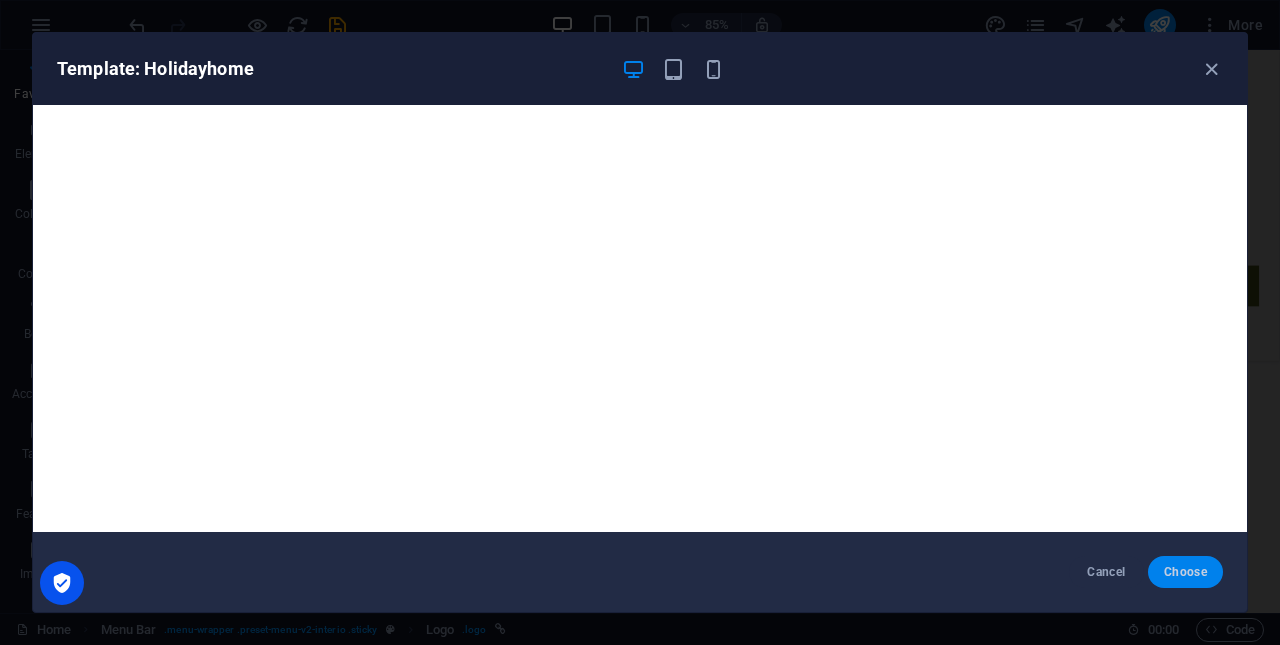 click on "Choose" at bounding box center [1185, 572] 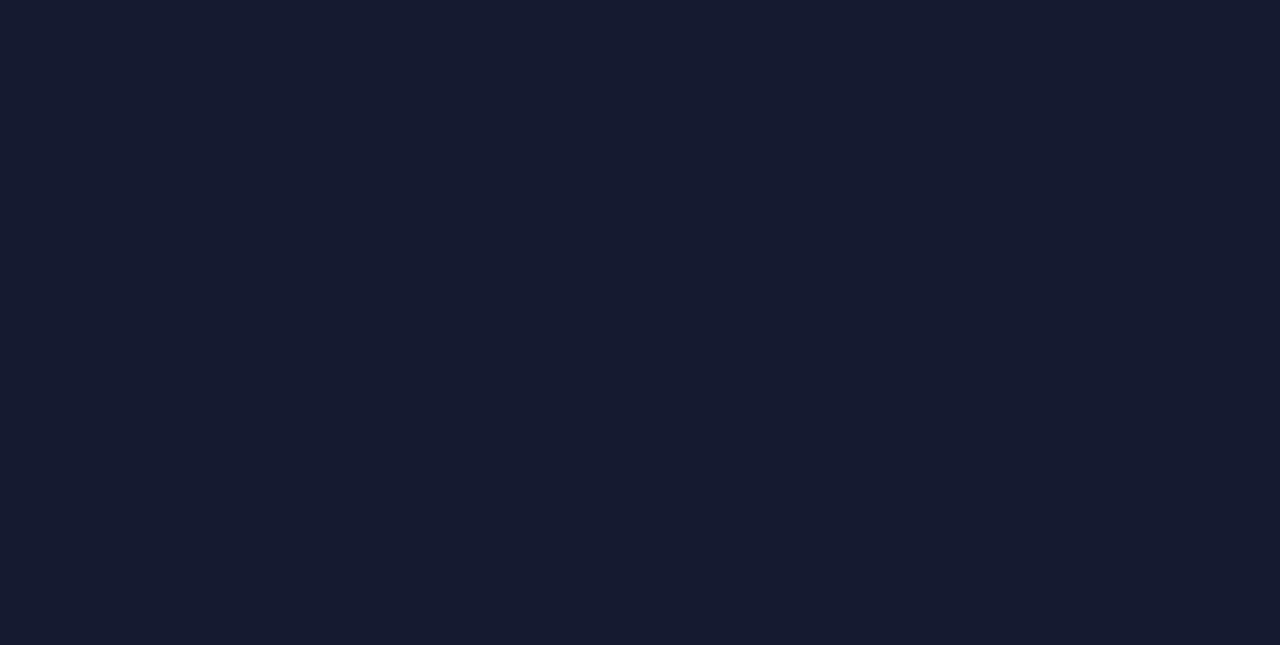 scroll, scrollTop: 0, scrollLeft: 0, axis: both 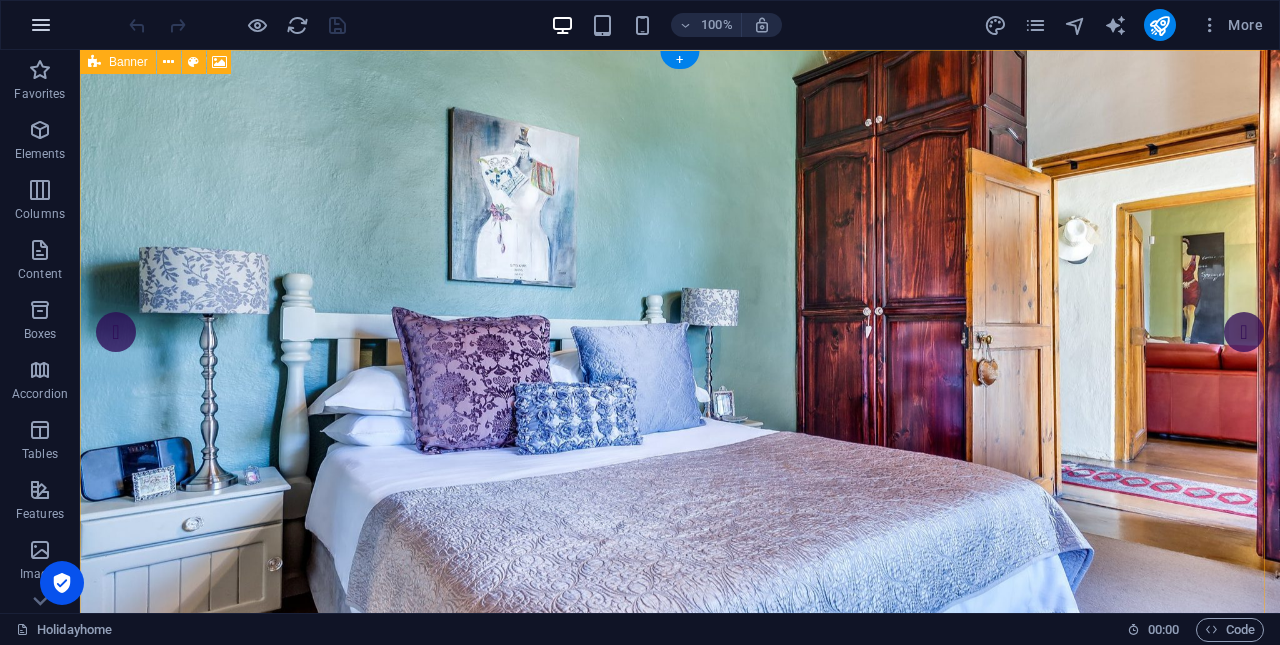 click at bounding box center (41, 25) 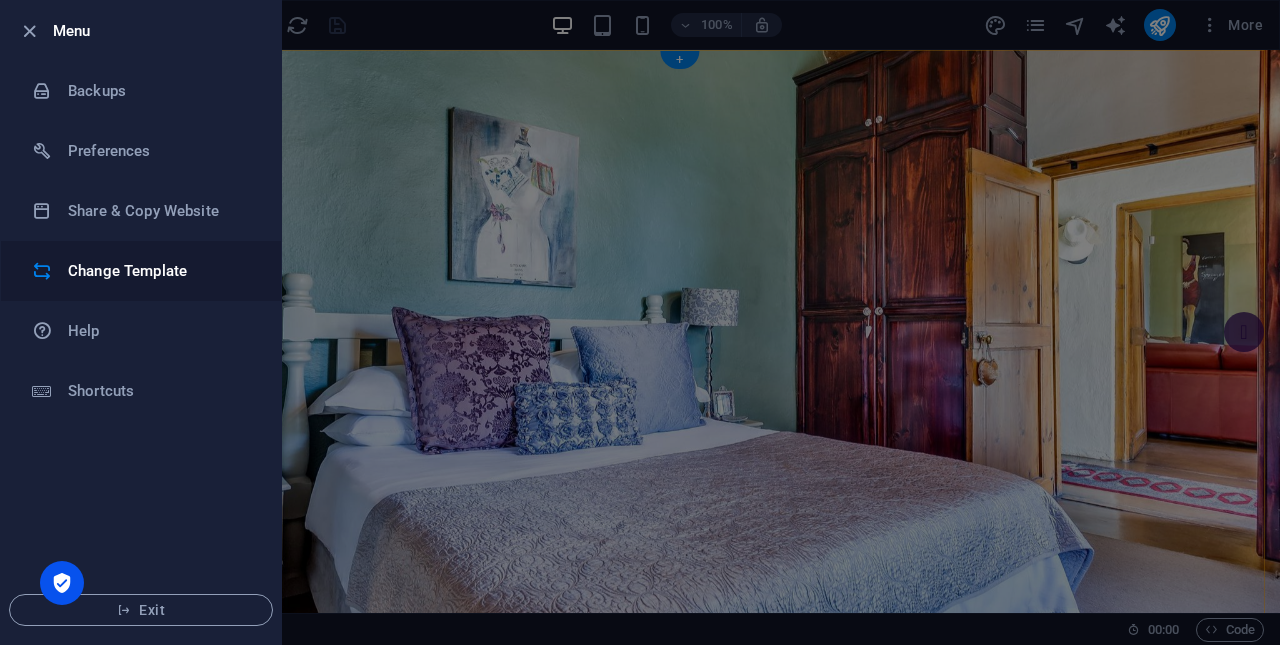 click on "Change Template" at bounding box center [160, 271] 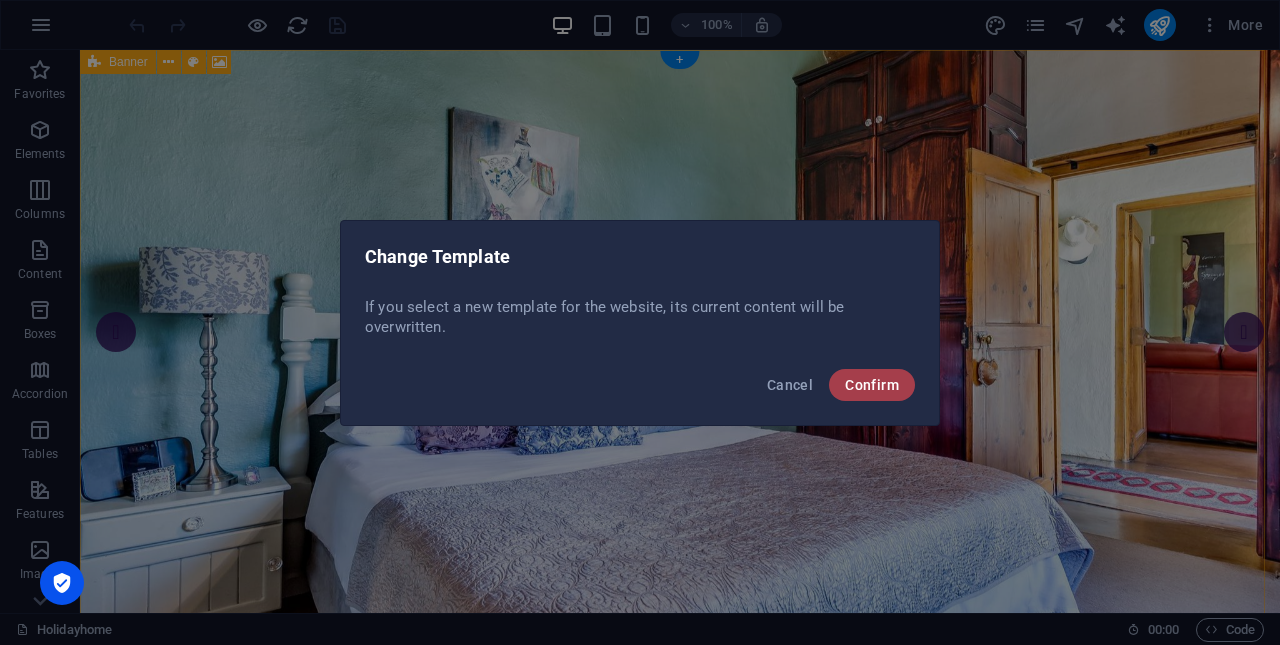click on "Confirm" at bounding box center [872, 385] 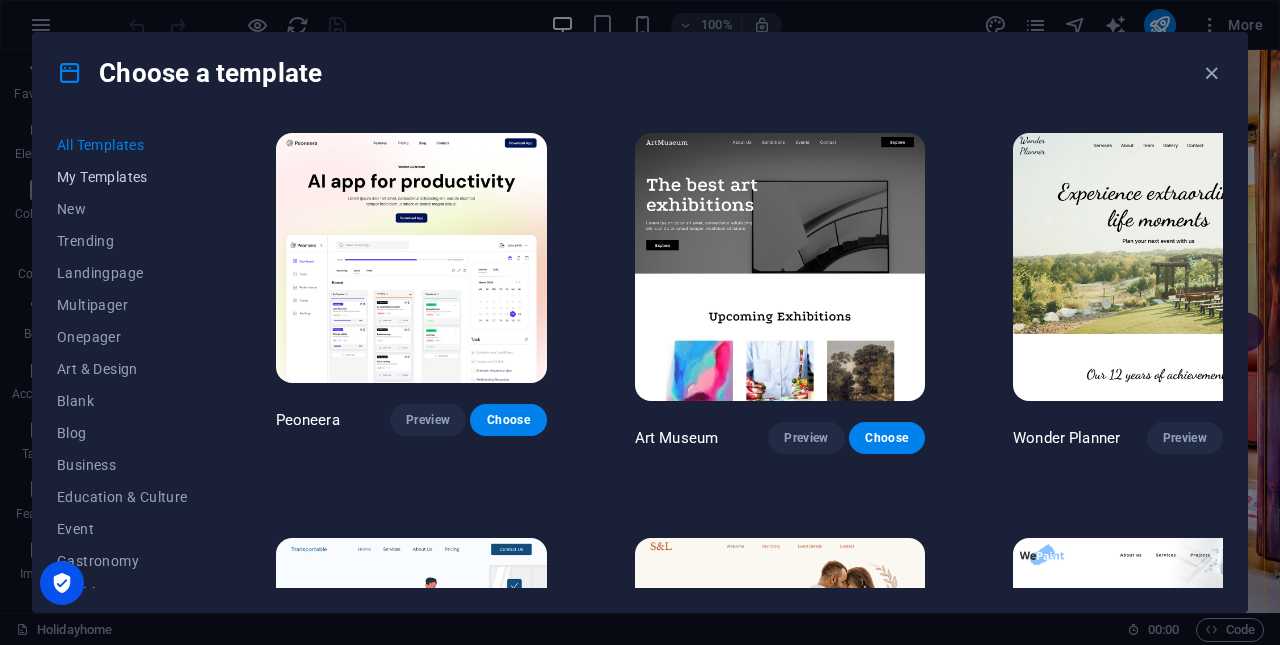 click on "My Templates" at bounding box center [122, 177] 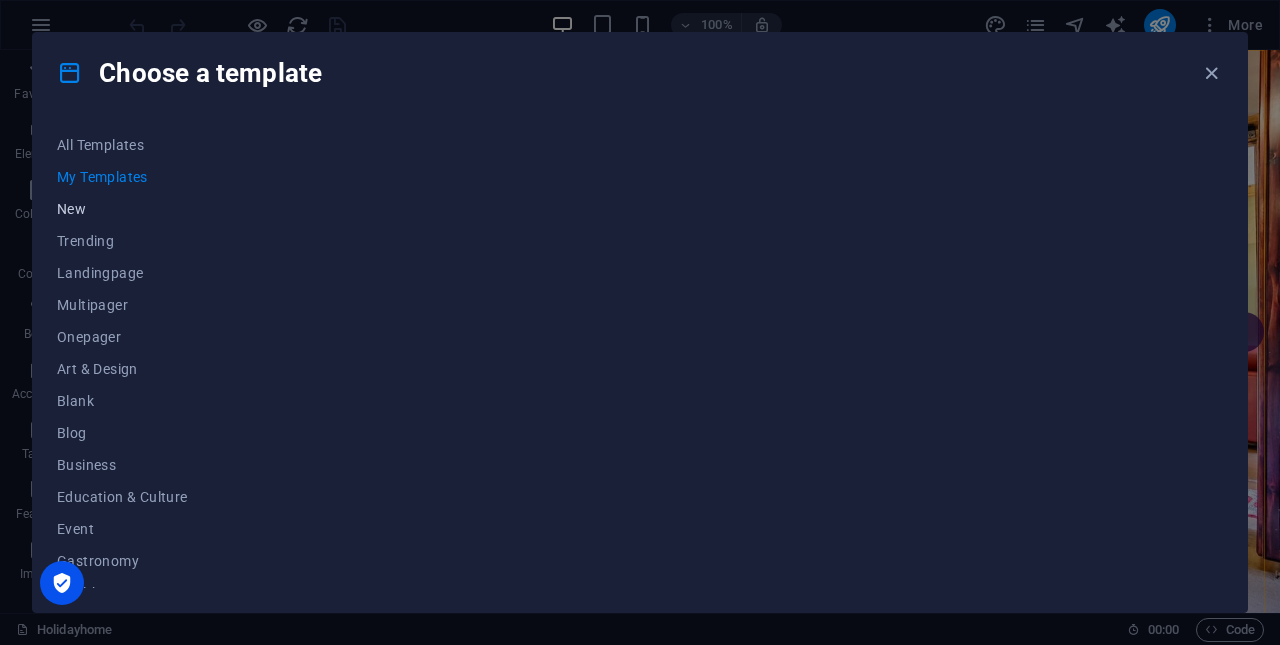 click on "New" at bounding box center (122, 209) 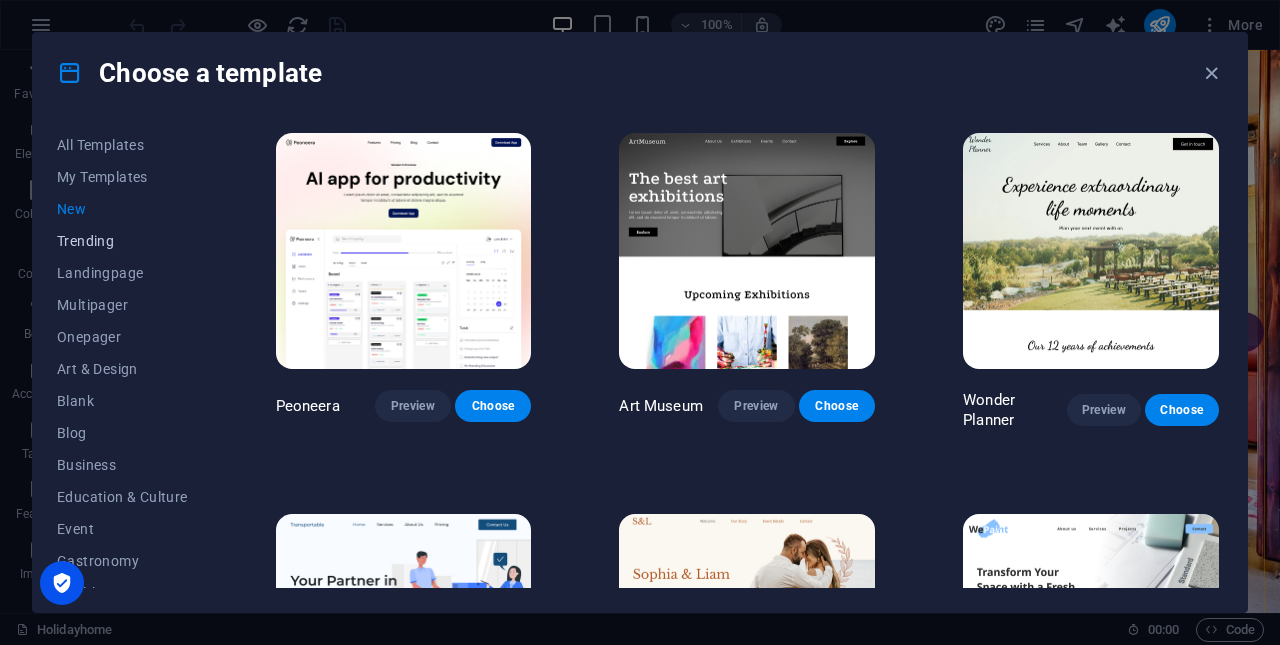 click on "Trending" at bounding box center (122, 241) 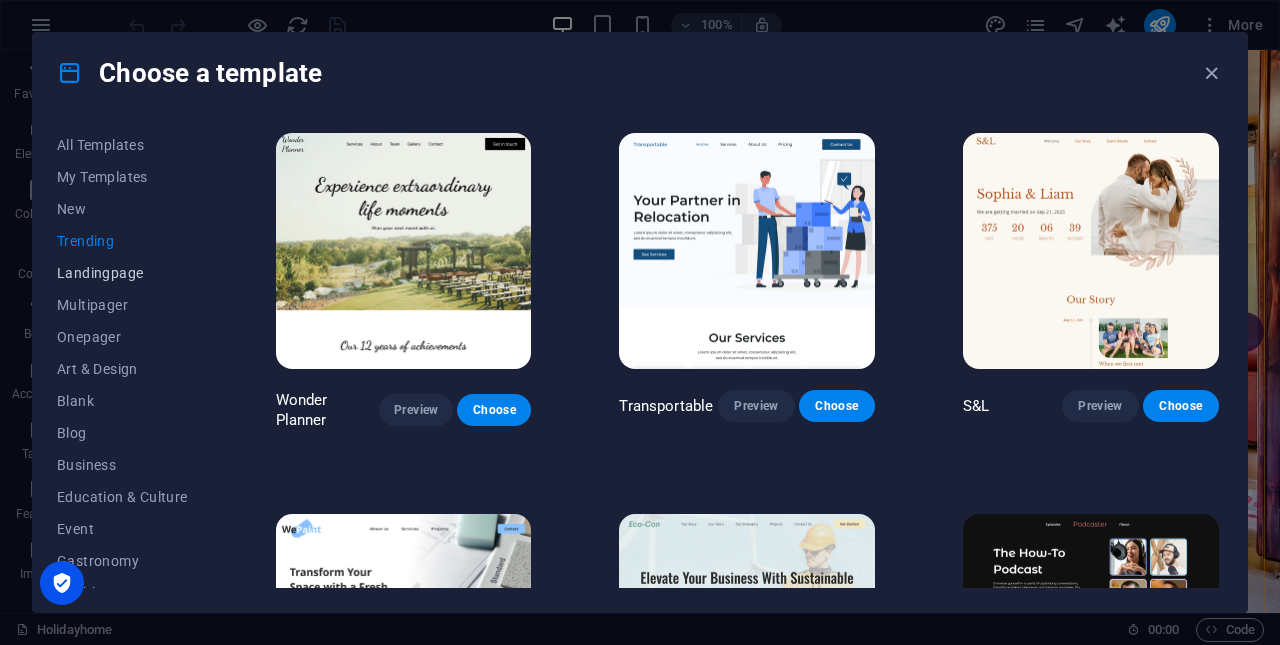 click on "Landingpage" at bounding box center [122, 273] 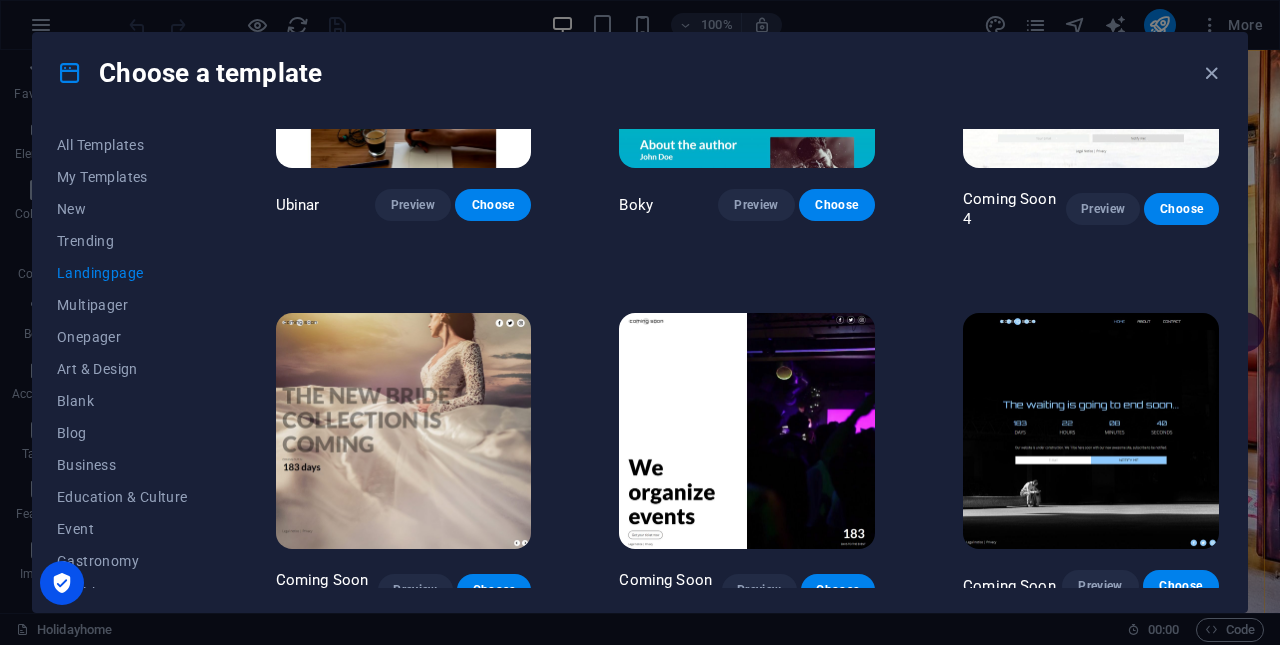 scroll, scrollTop: 2807, scrollLeft: 0, axis: vertical 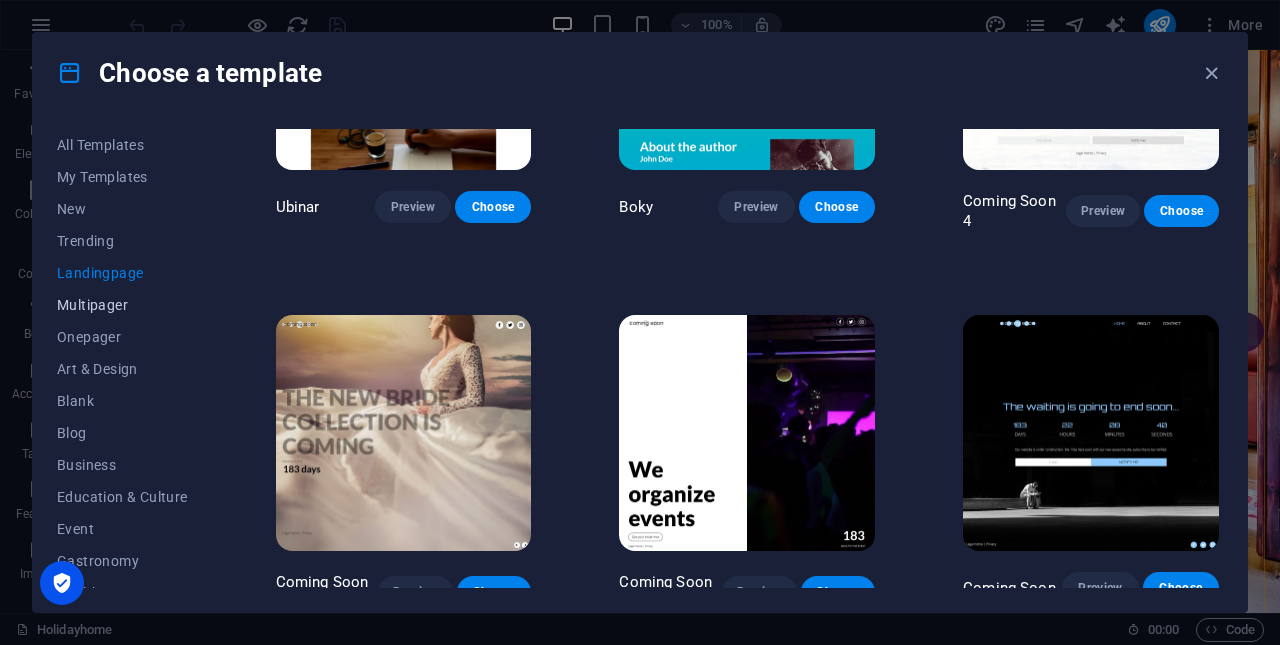 click on "Multipager" at bounding box center [122, 305] 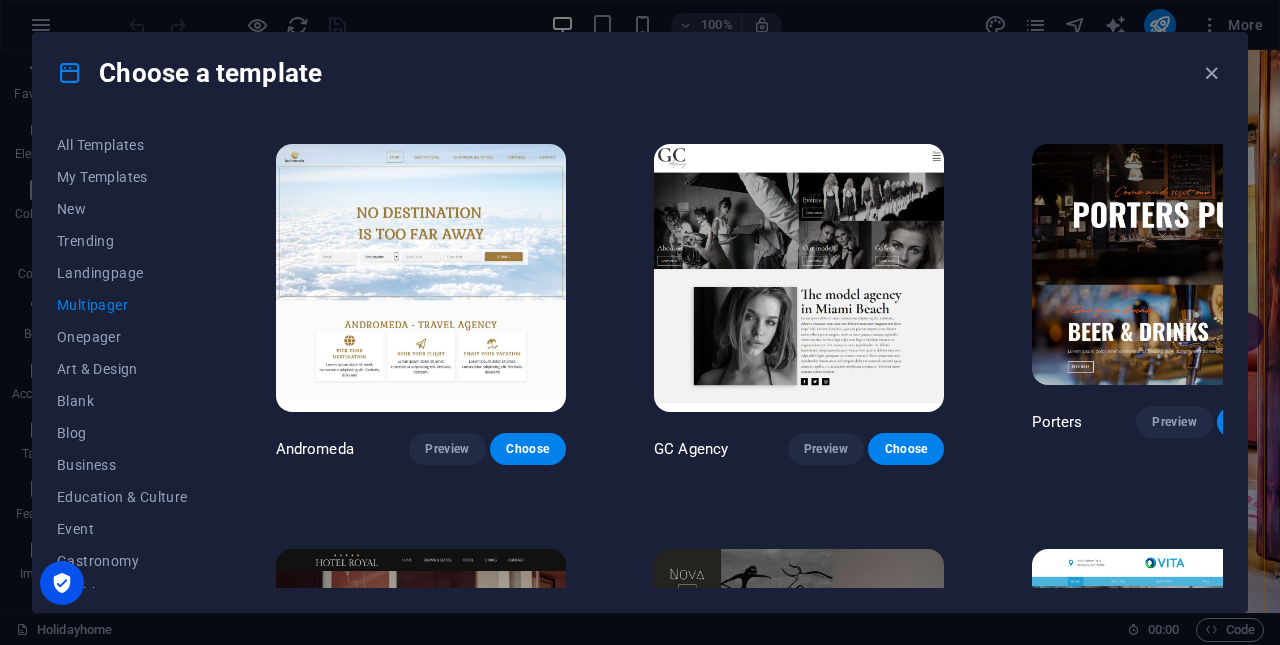scroll, scrollTop: 6881, scrollLeft: 0, axis: vertical 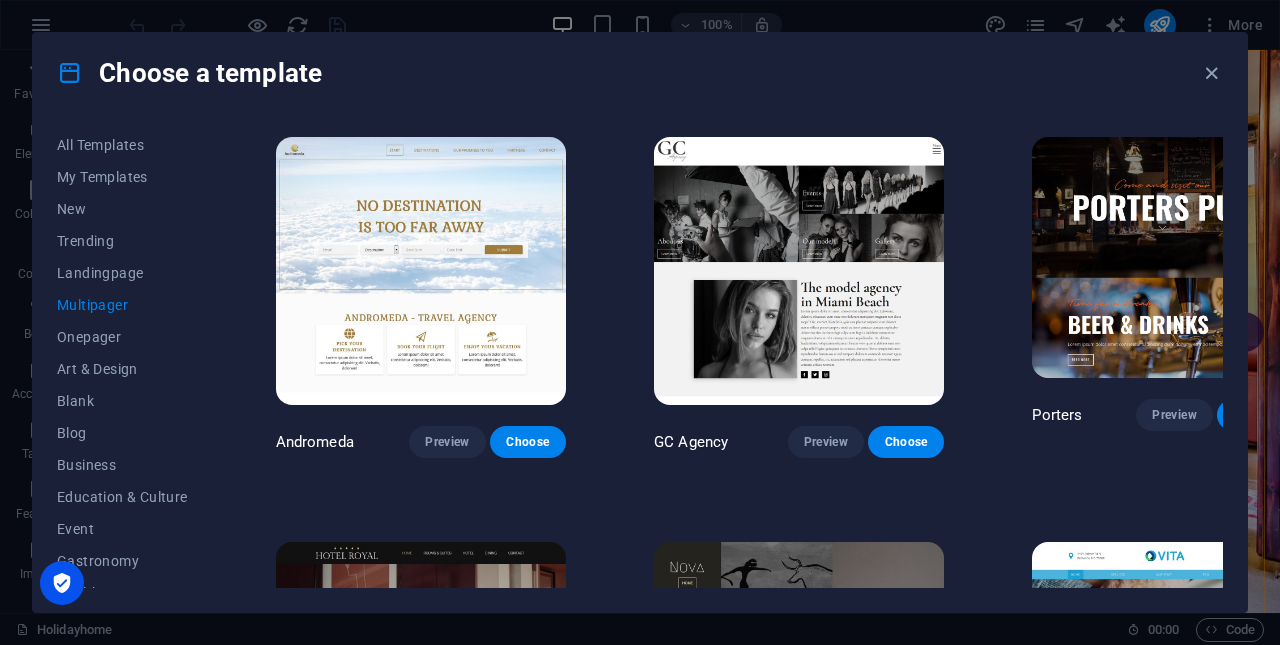 click on "Preview" at bounding box center (826, 846) 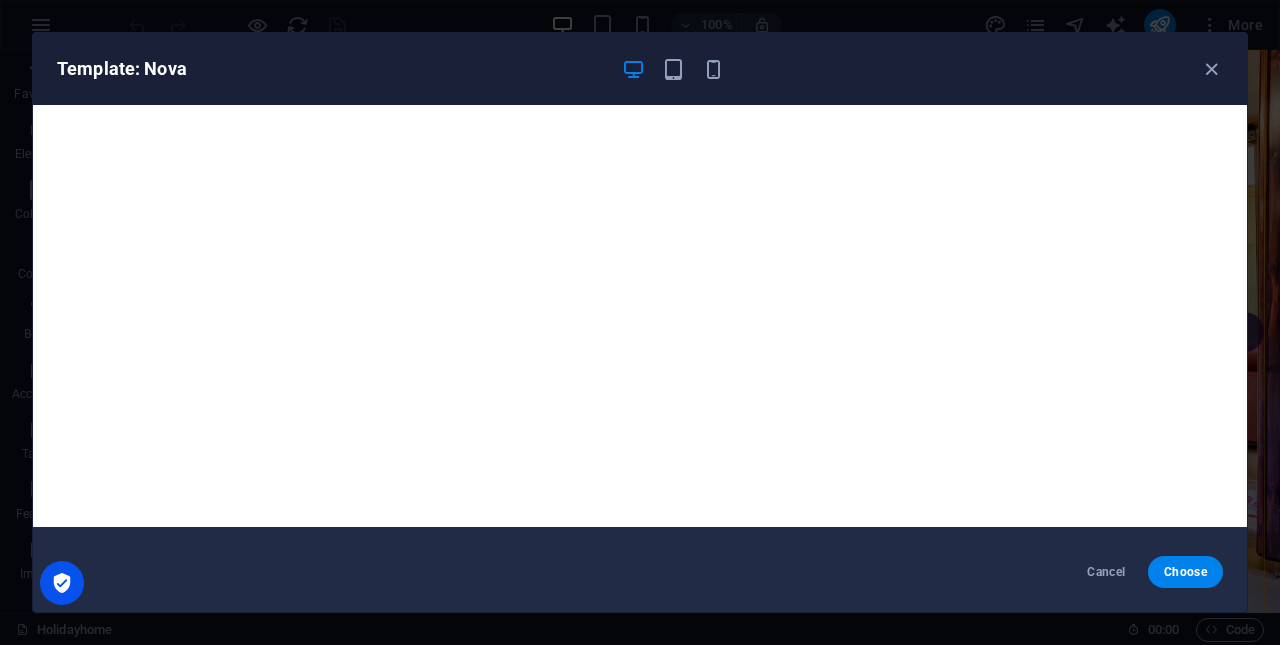scroll, scrollTop: 5, scrollLeft: 0, axis: vertical 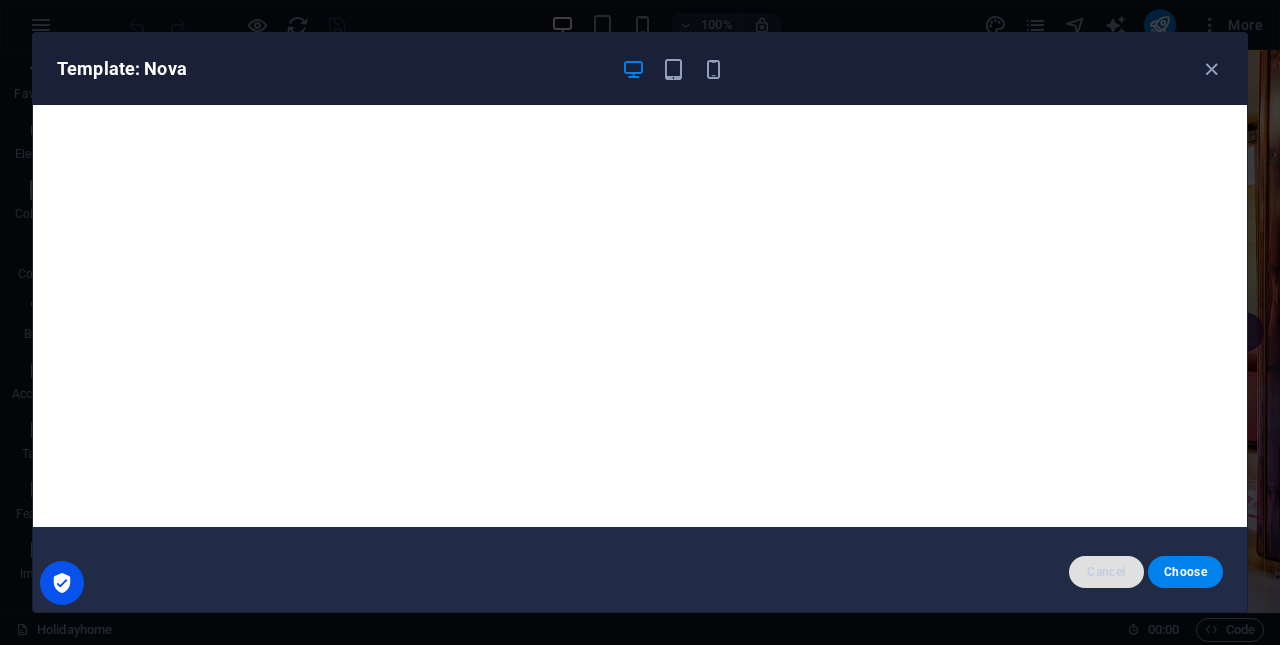 click on "Cancel" at bounding box center [1106, 572] 